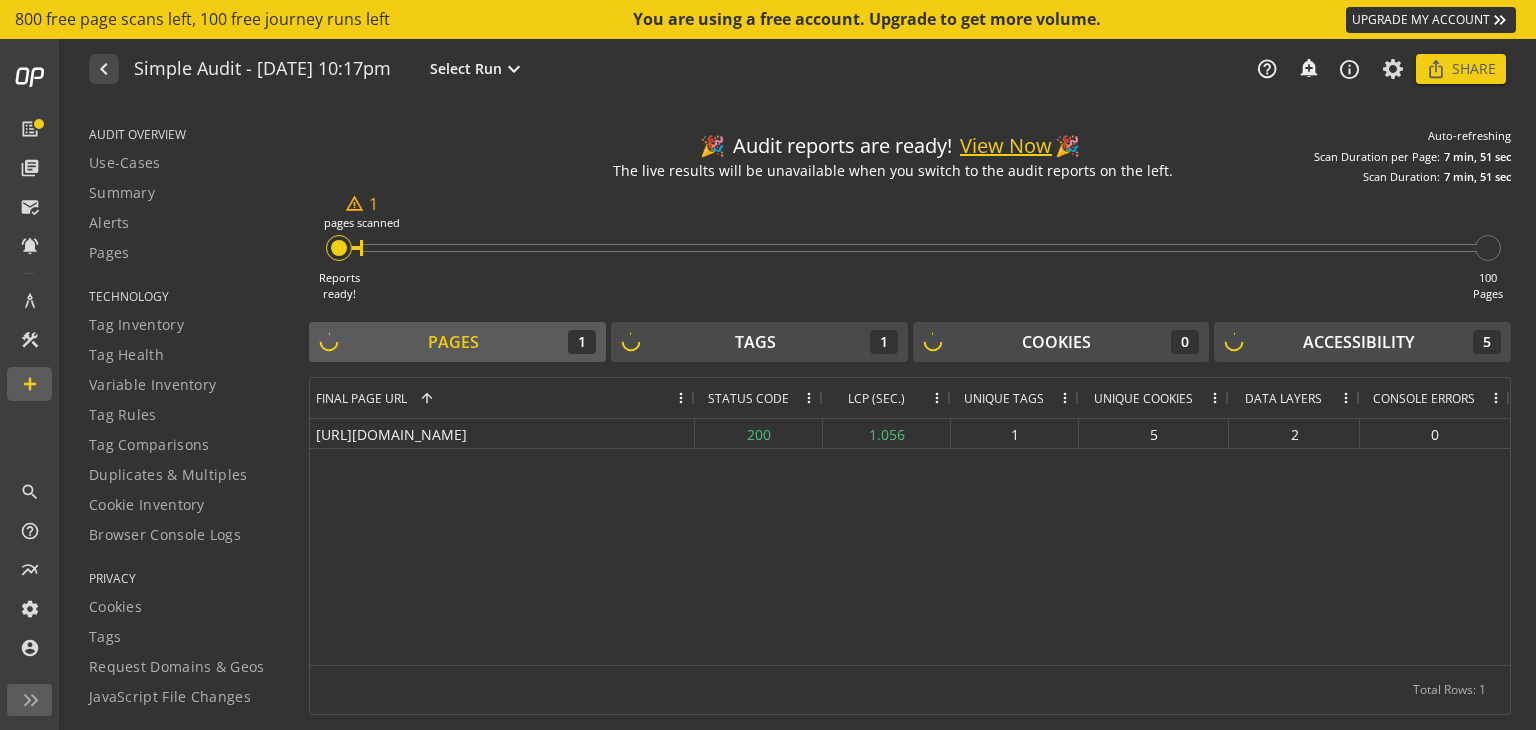 scroll, scrollTop: 0, scrollLeft: 0, axis: both 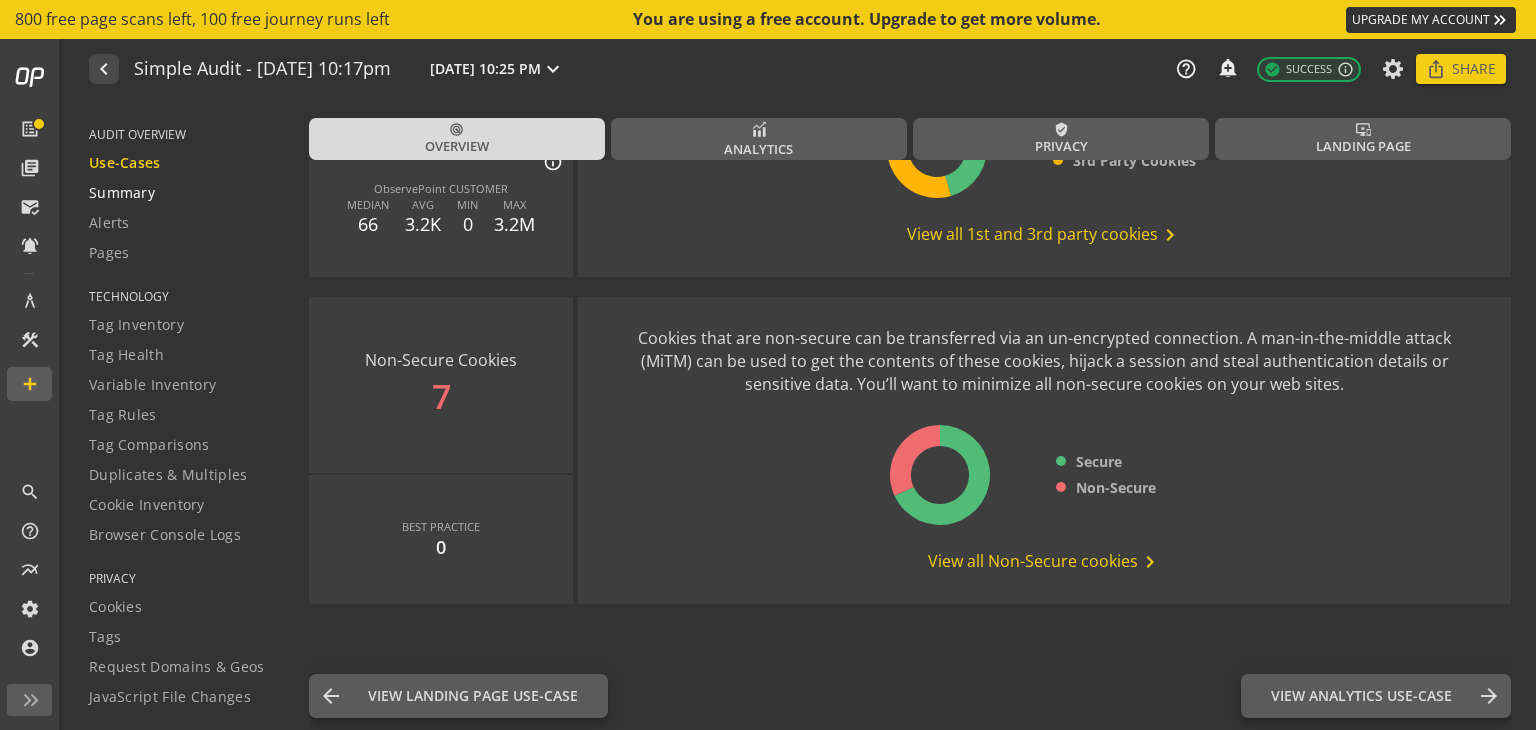 click on "Summary" 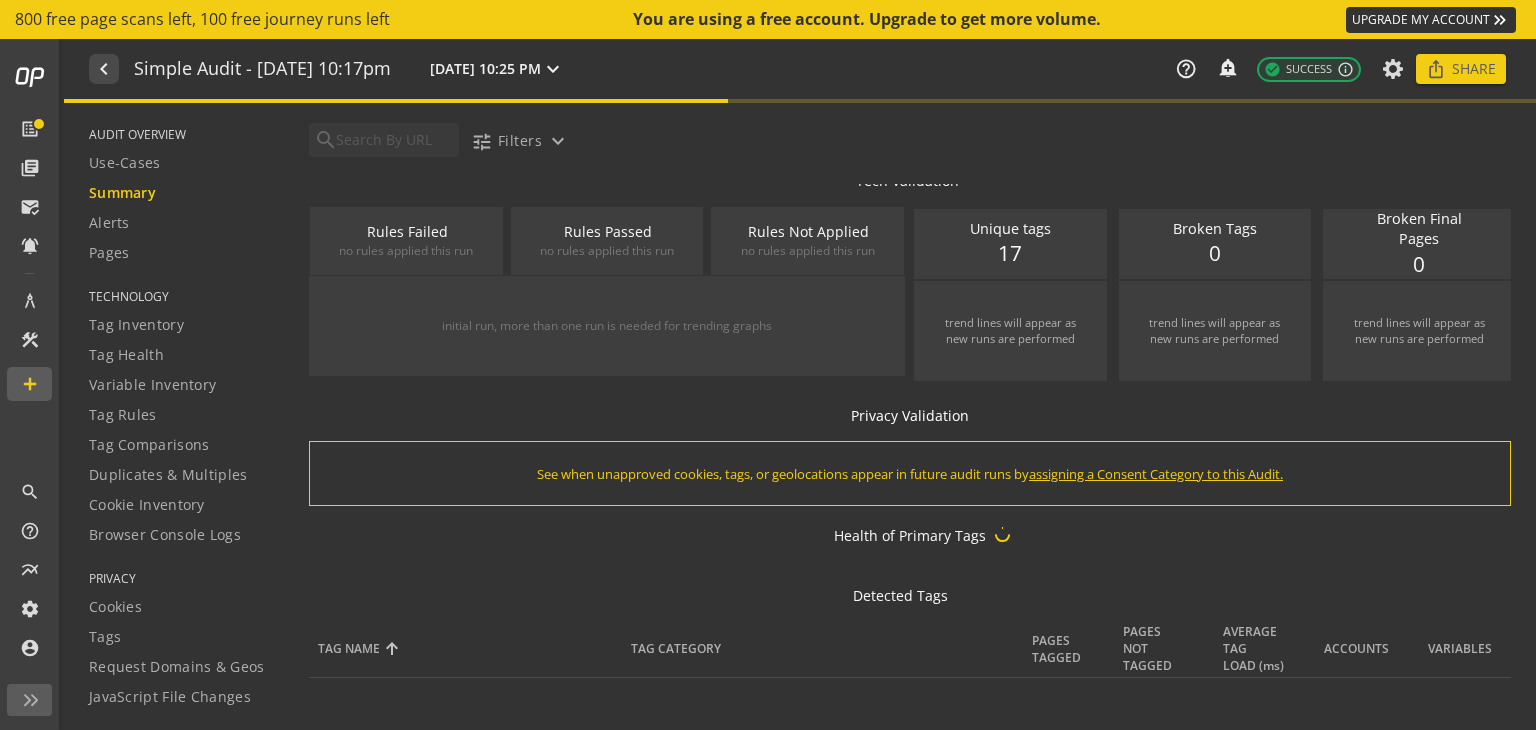 scroll, scrollTop: 0, scrollLeft: 0, axis: both 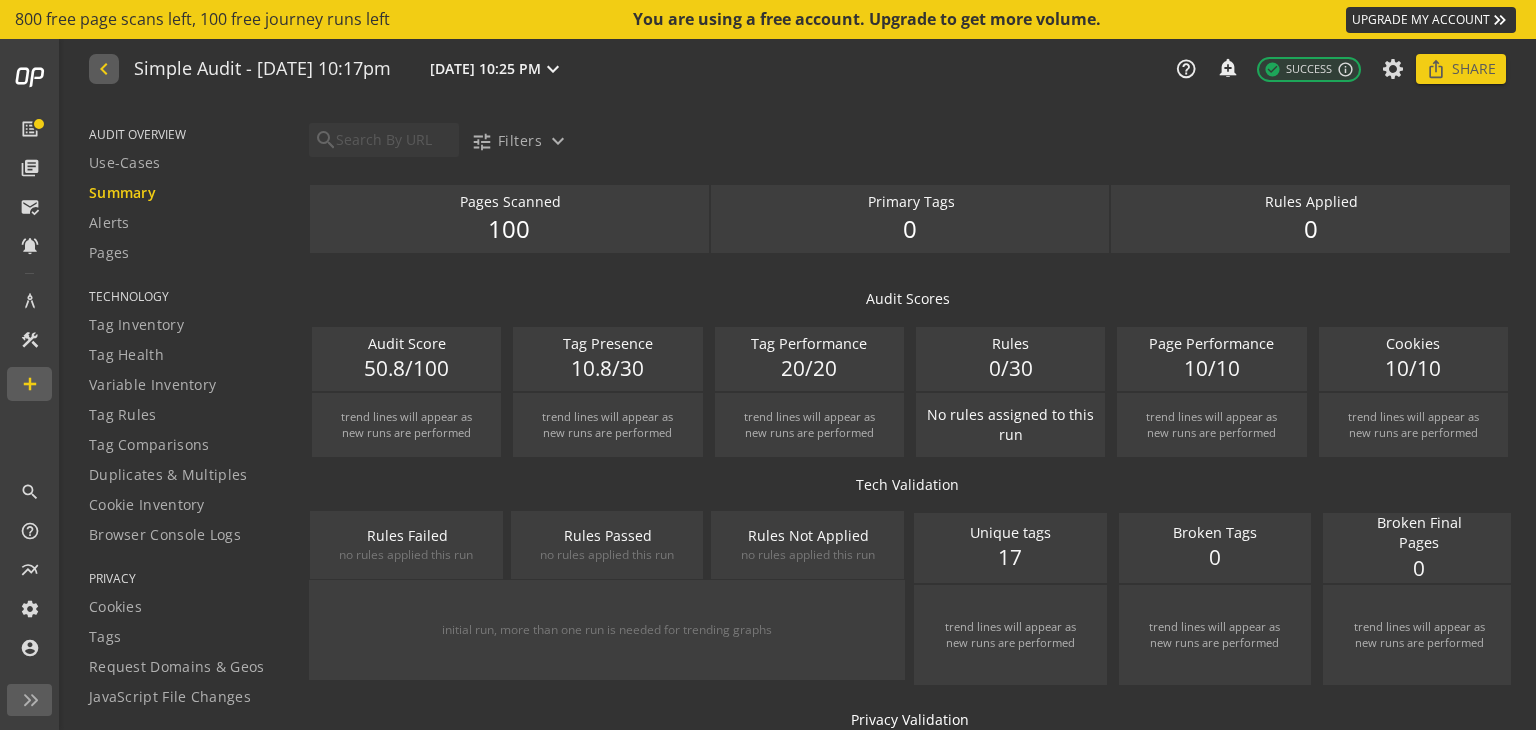 click on "navigate_before" 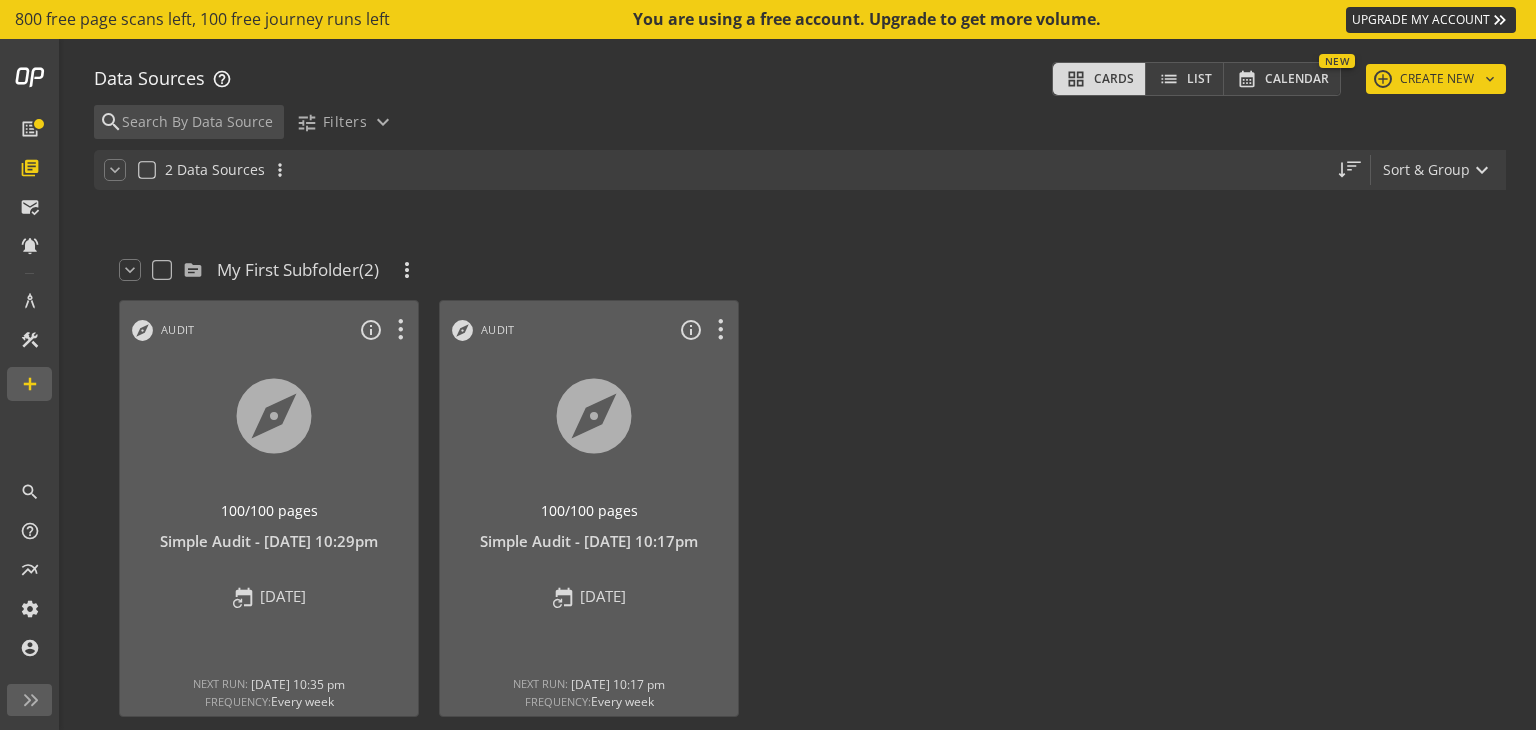 scroll, scrollTop: 58, scrollLeft: 0, axis: vertical 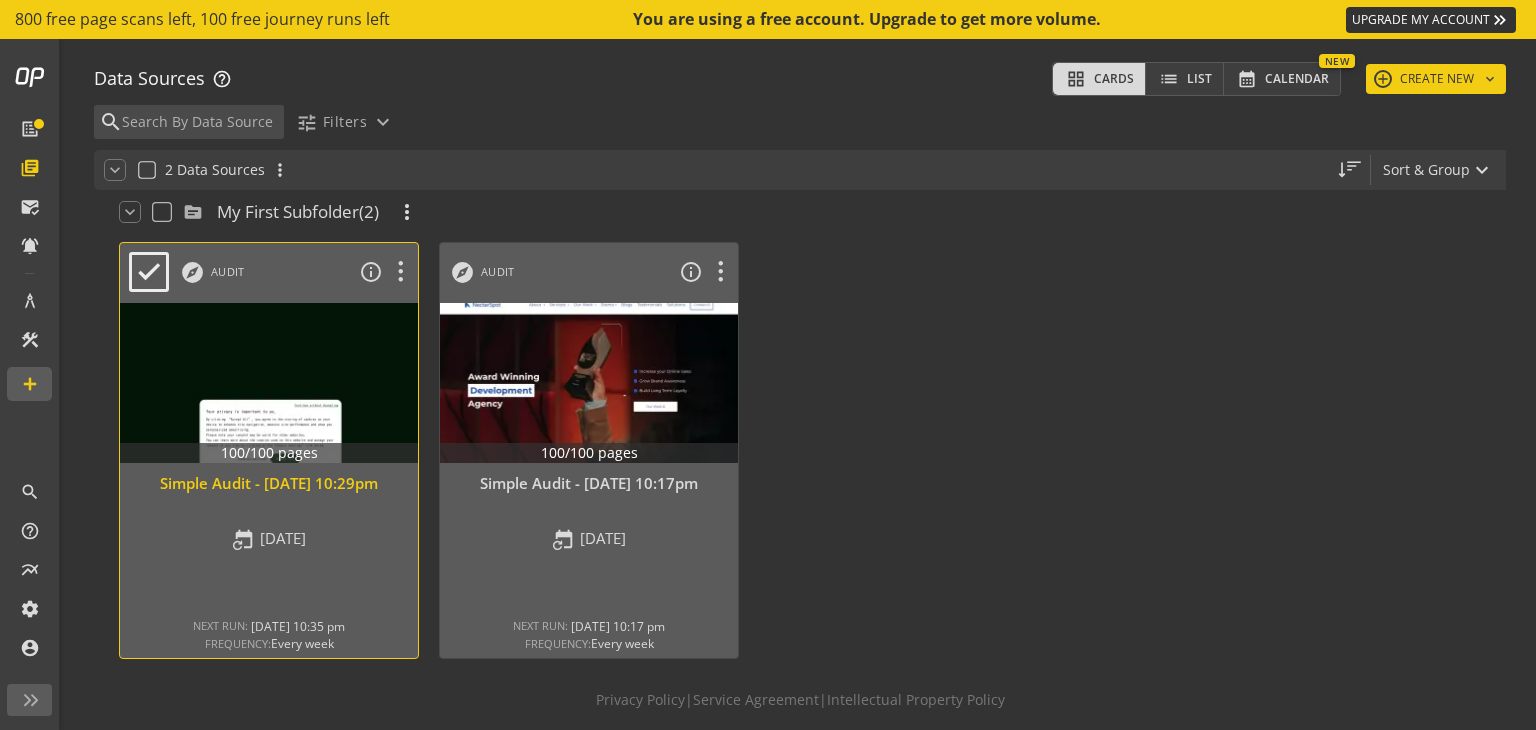 click 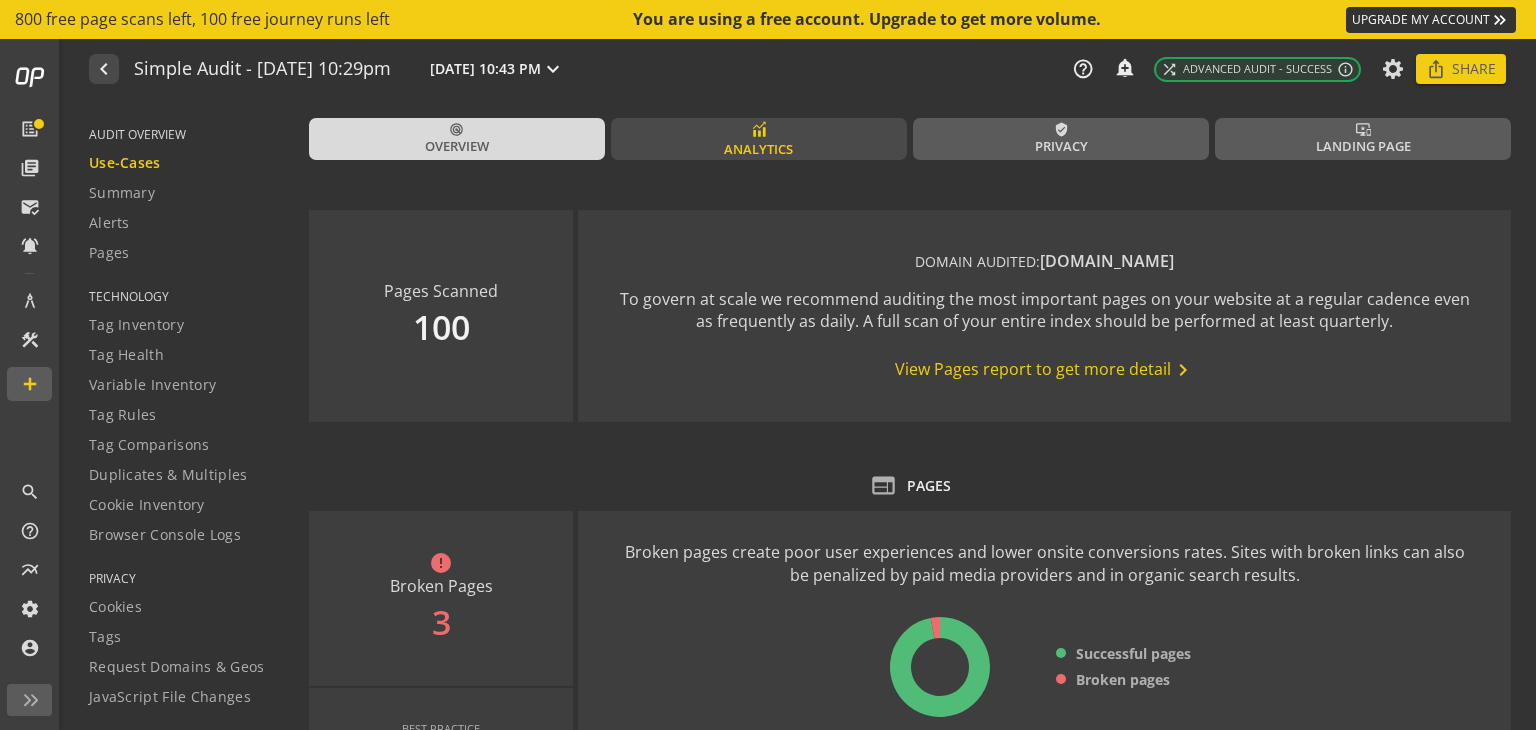 drag, startPoint x: 779, startPoint y: 141, endPoint x: 782, endPoint y: 154, distance: 13.341664 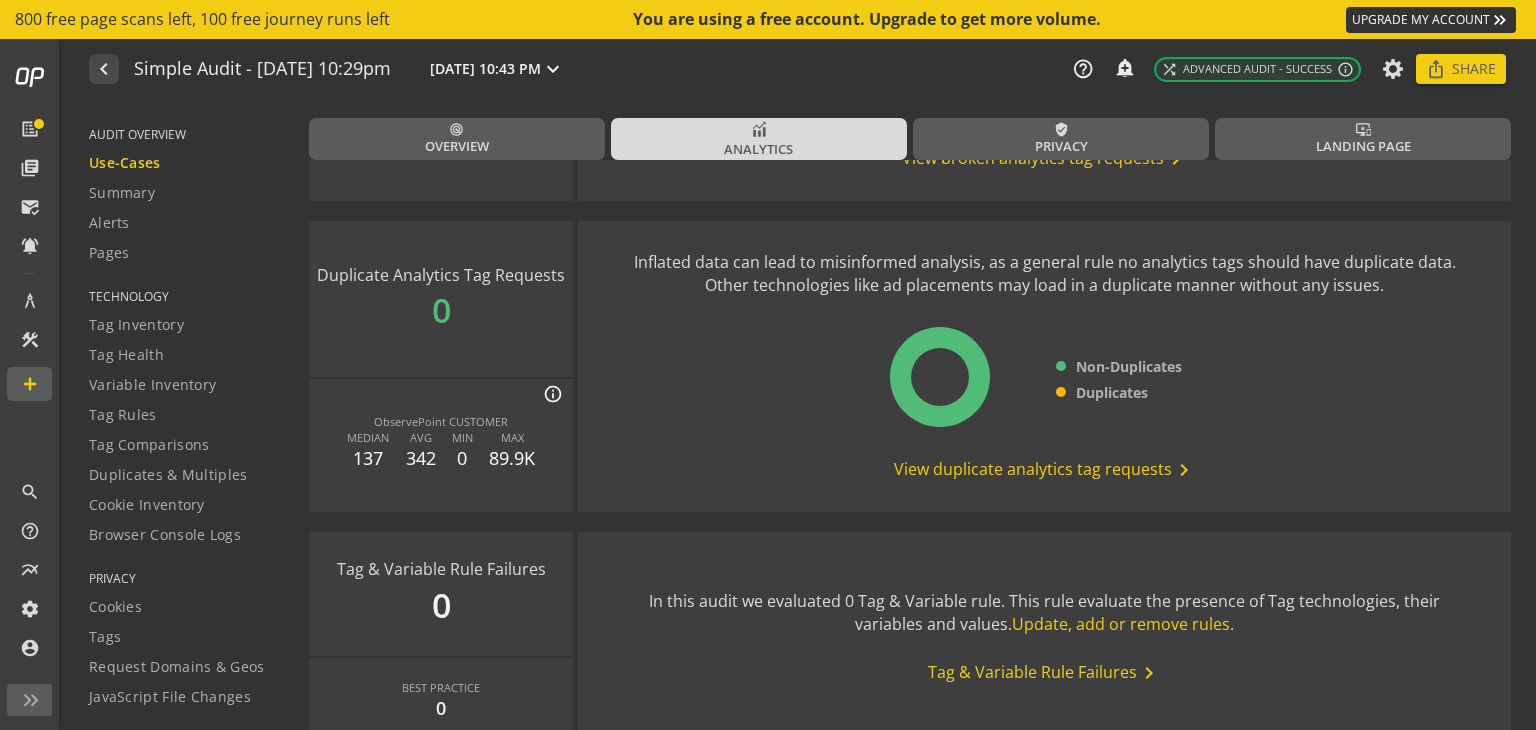 scroll, scrollTop: 1698, scrollLeft: 0, axis: vertical 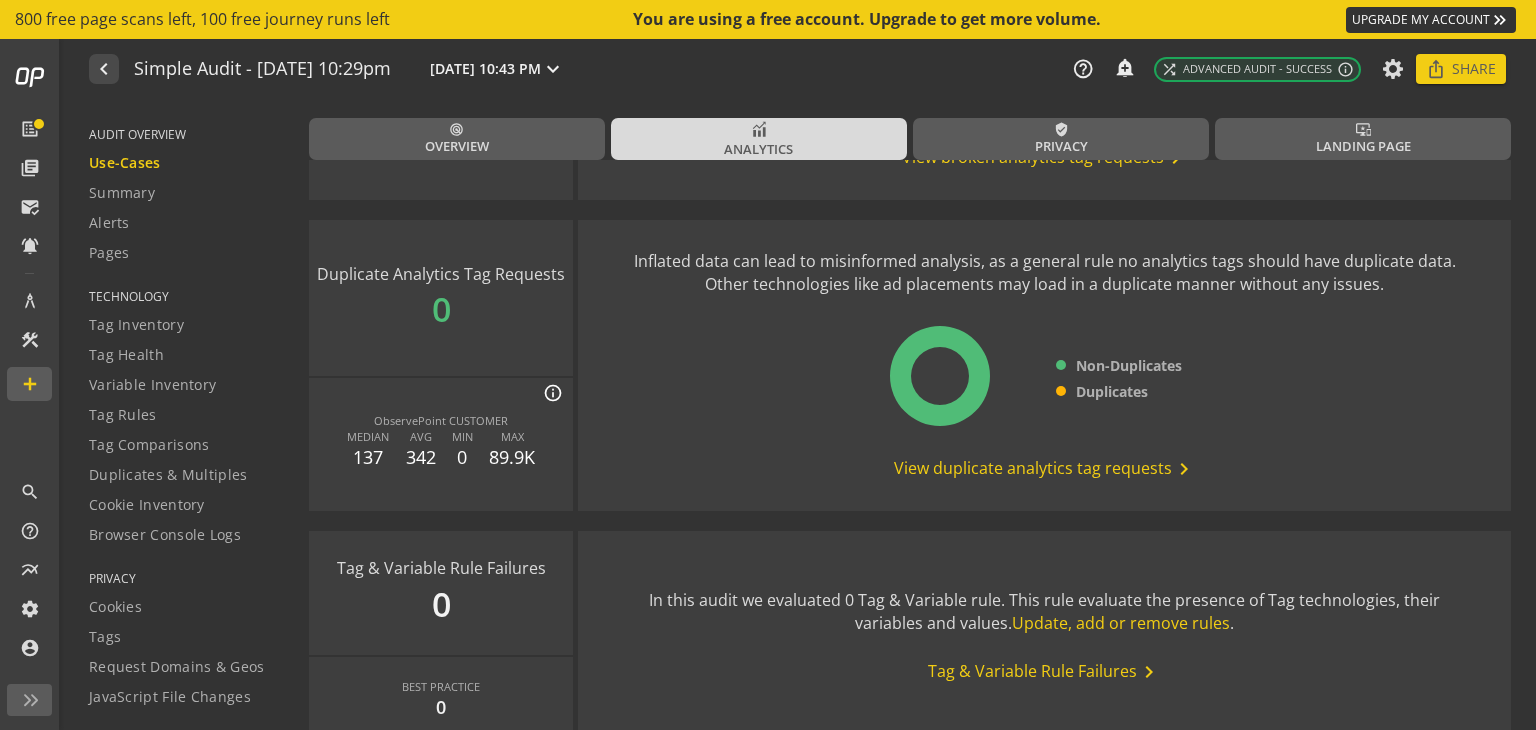 click on "View duplicate analytics tag requests  chevron_right" 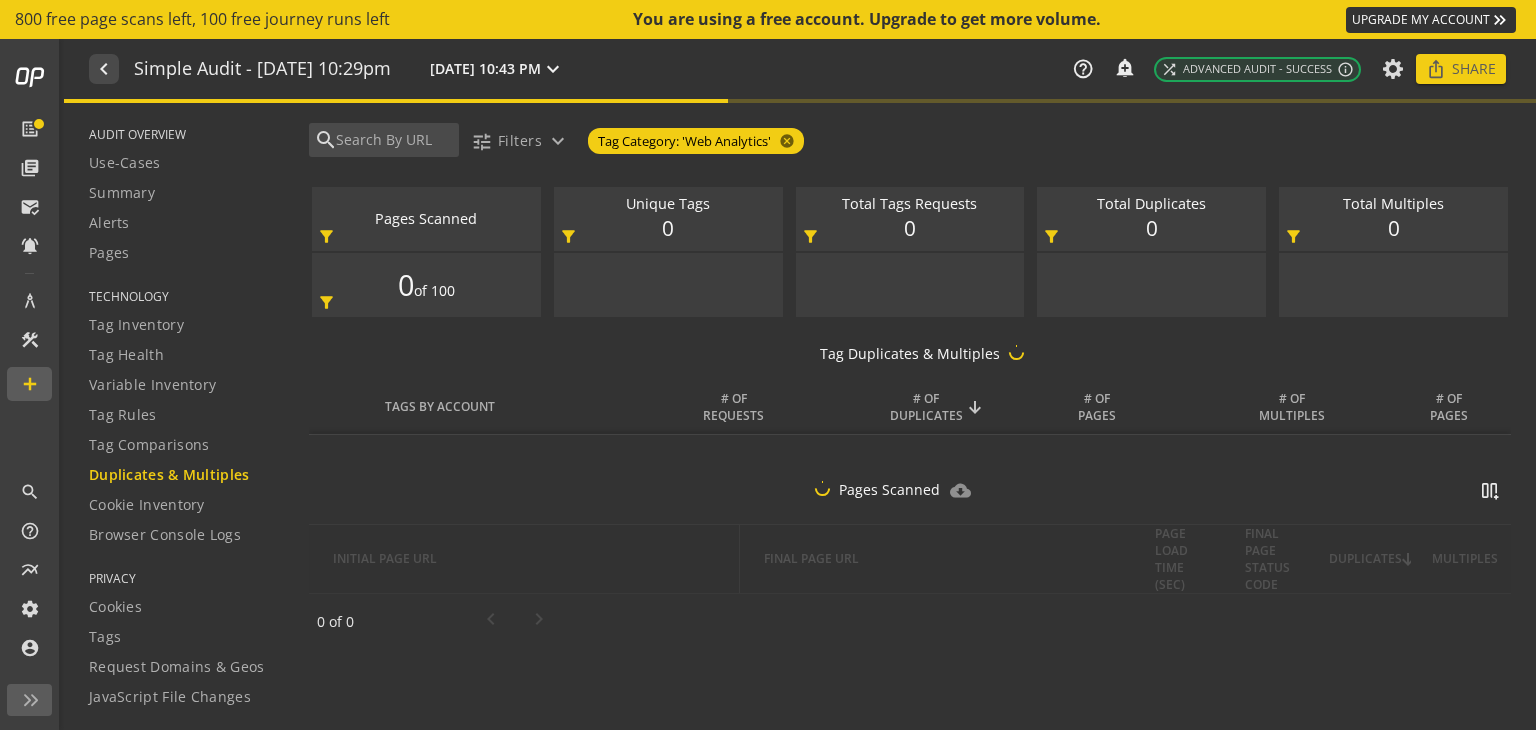 scroll, scrollTop: 0, scrollLeft: 0, axis: both 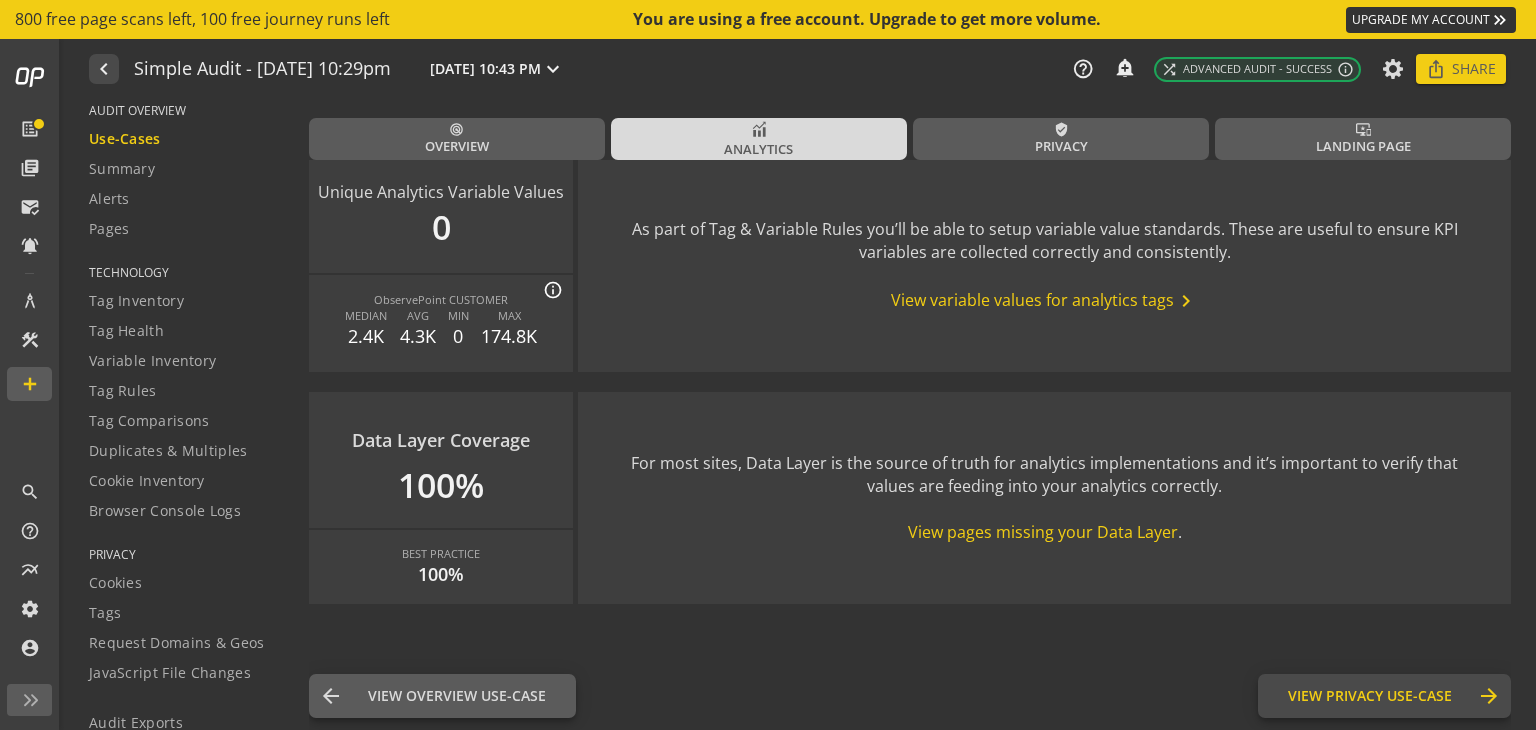 click on "View Privacy Use-Case" 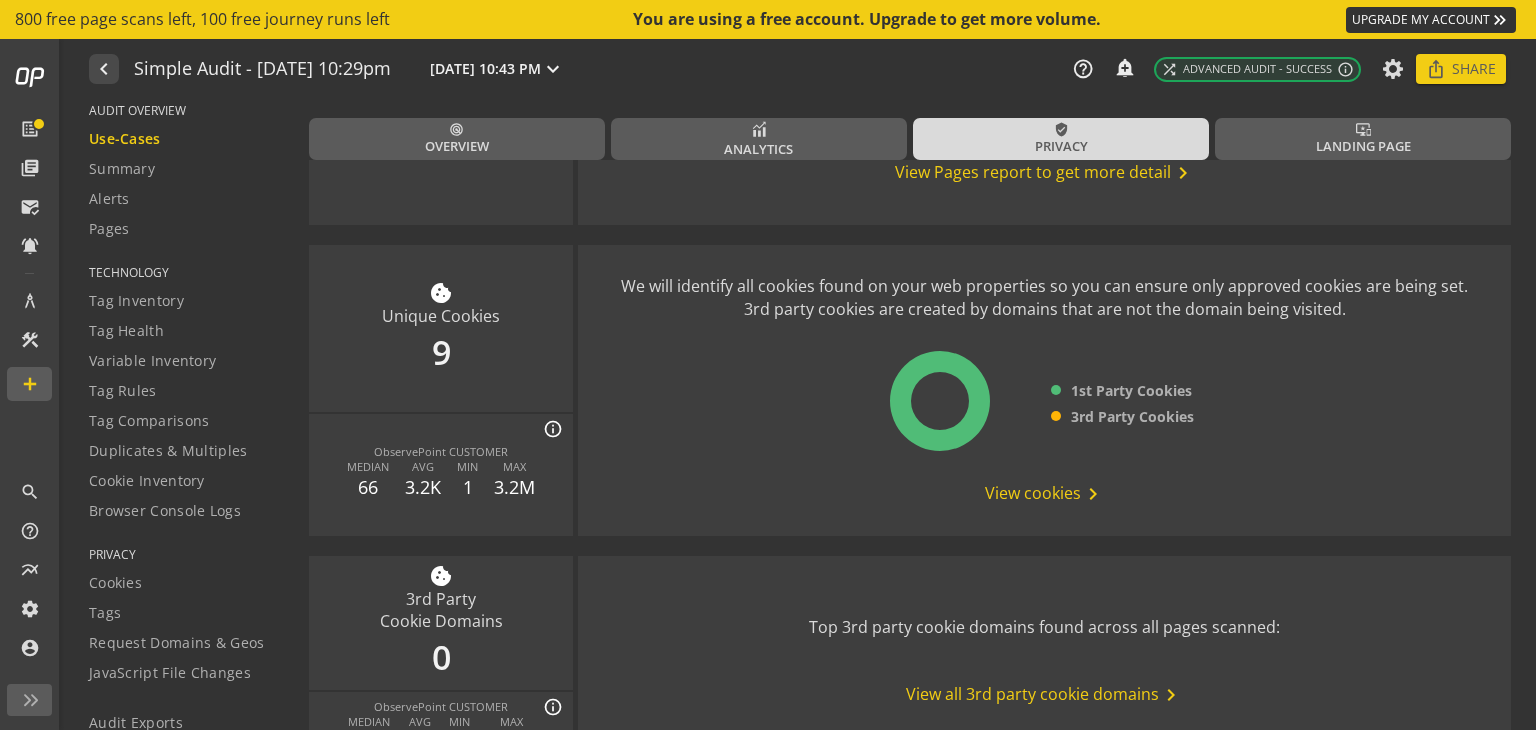 scroll, scrollTop: 199, scrollLeft: 0, axis: vertical 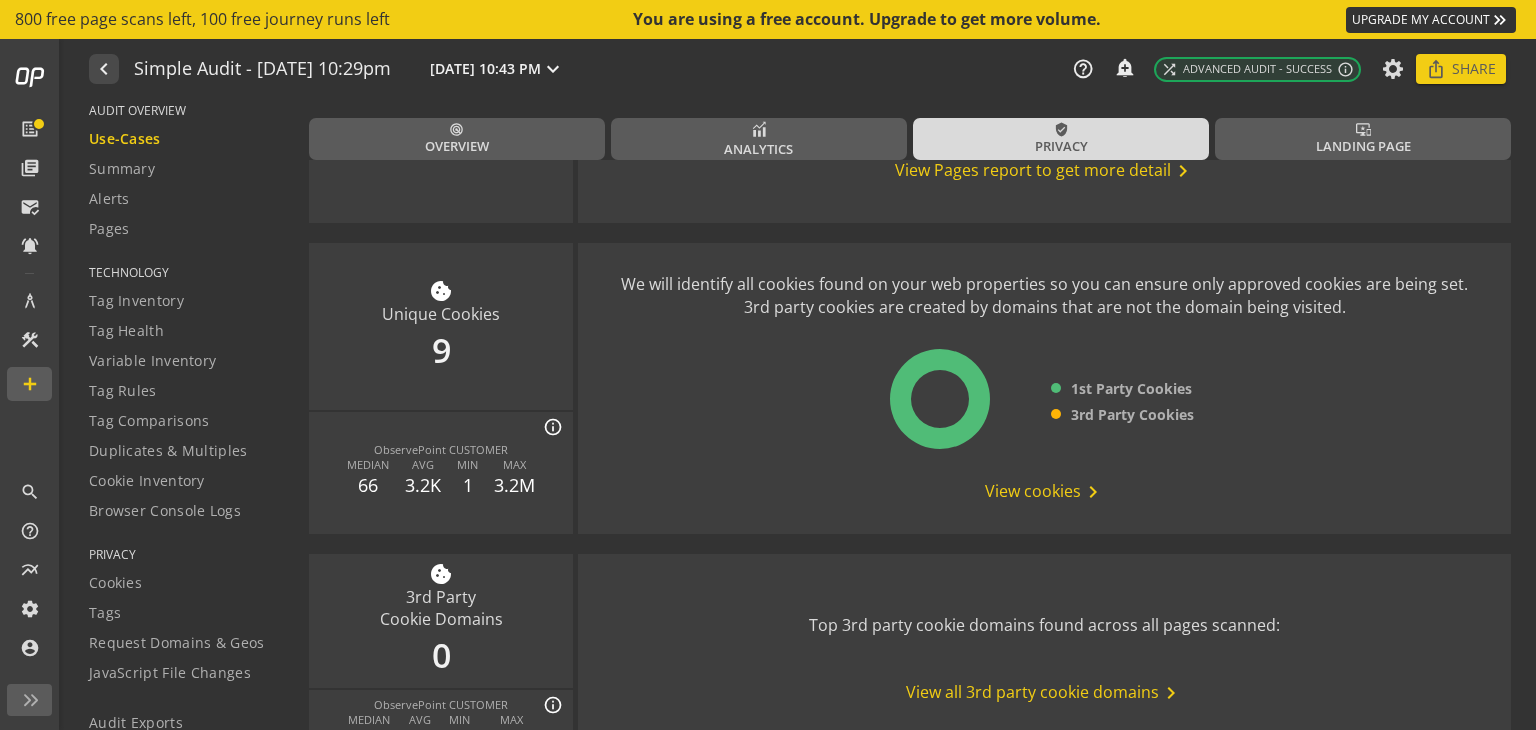 click on "View cookies  chevron_right" 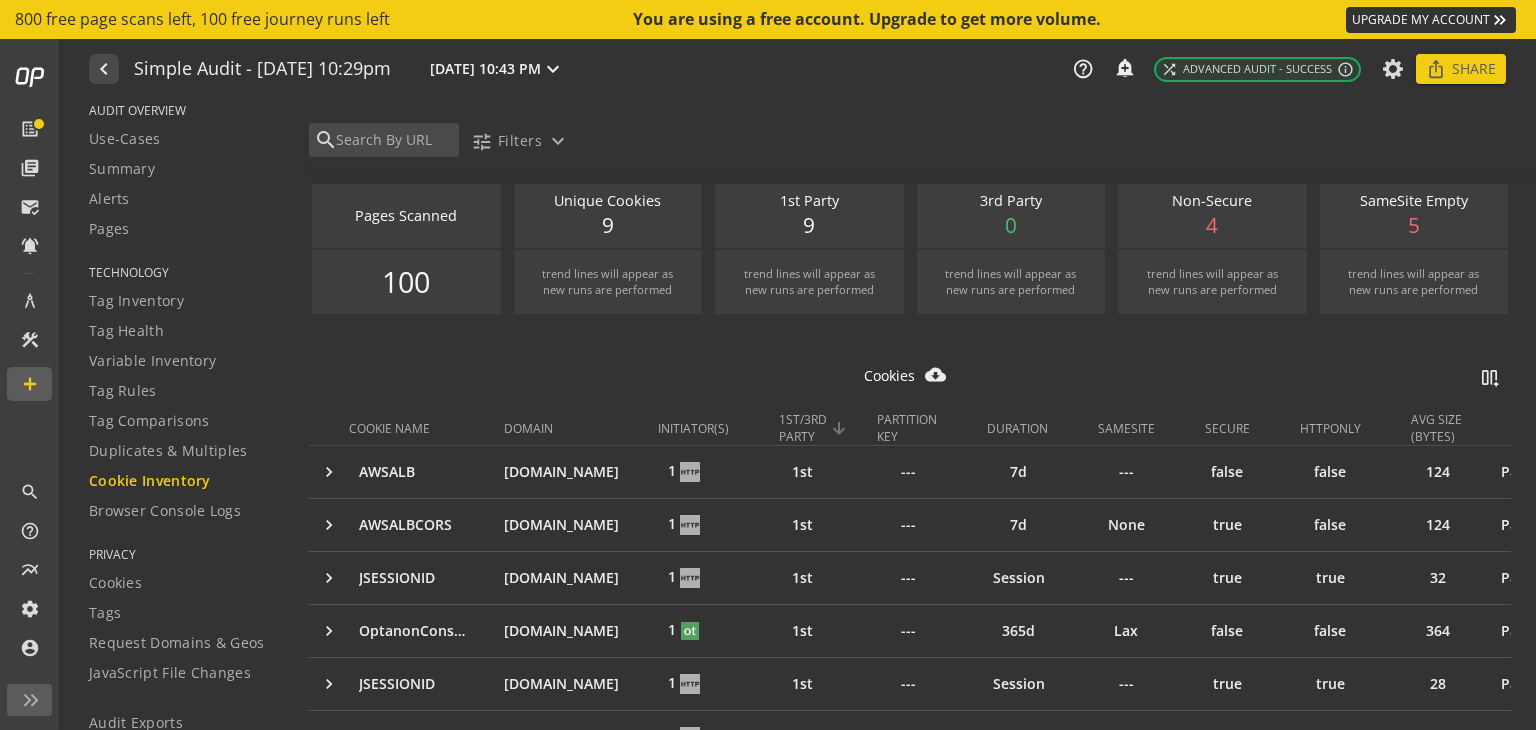 scroll, scrollTop: 1, scrollLeft: 0, axis: vertical 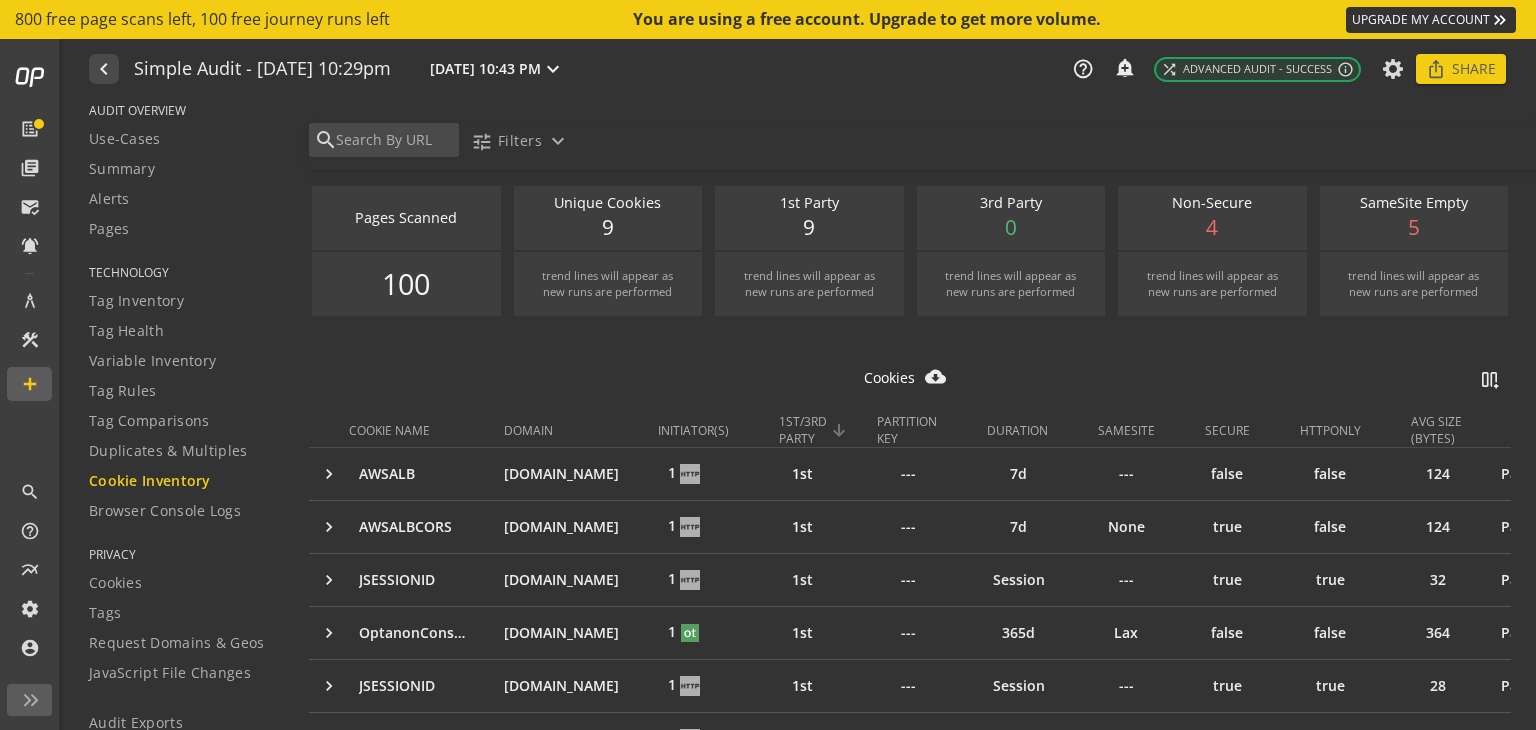 click on "1ST/3RD" 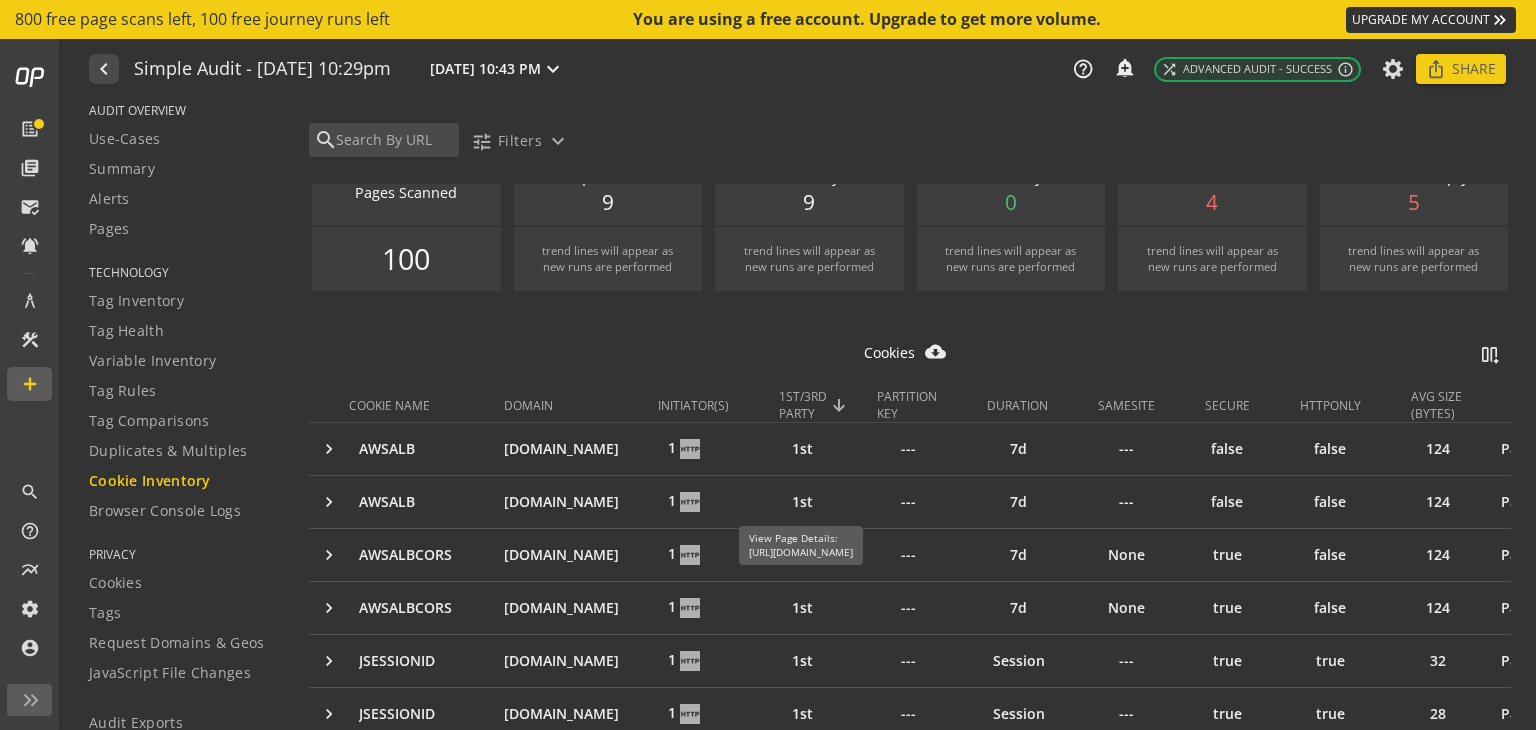 scroll, scrollTop: 0, scrollLeft: 0, axis: both 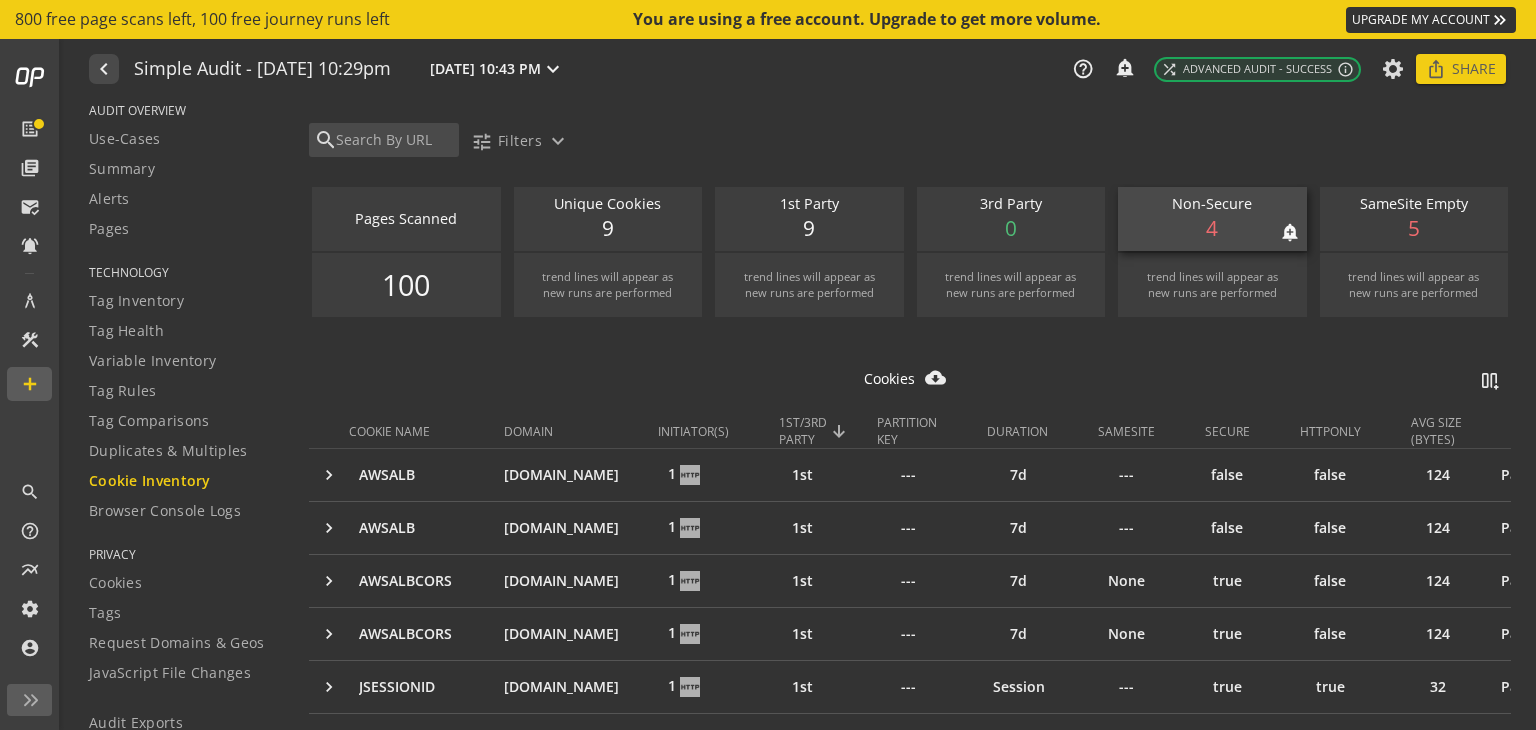 click on "Non-Secure   notifications_none   add_alert
4" 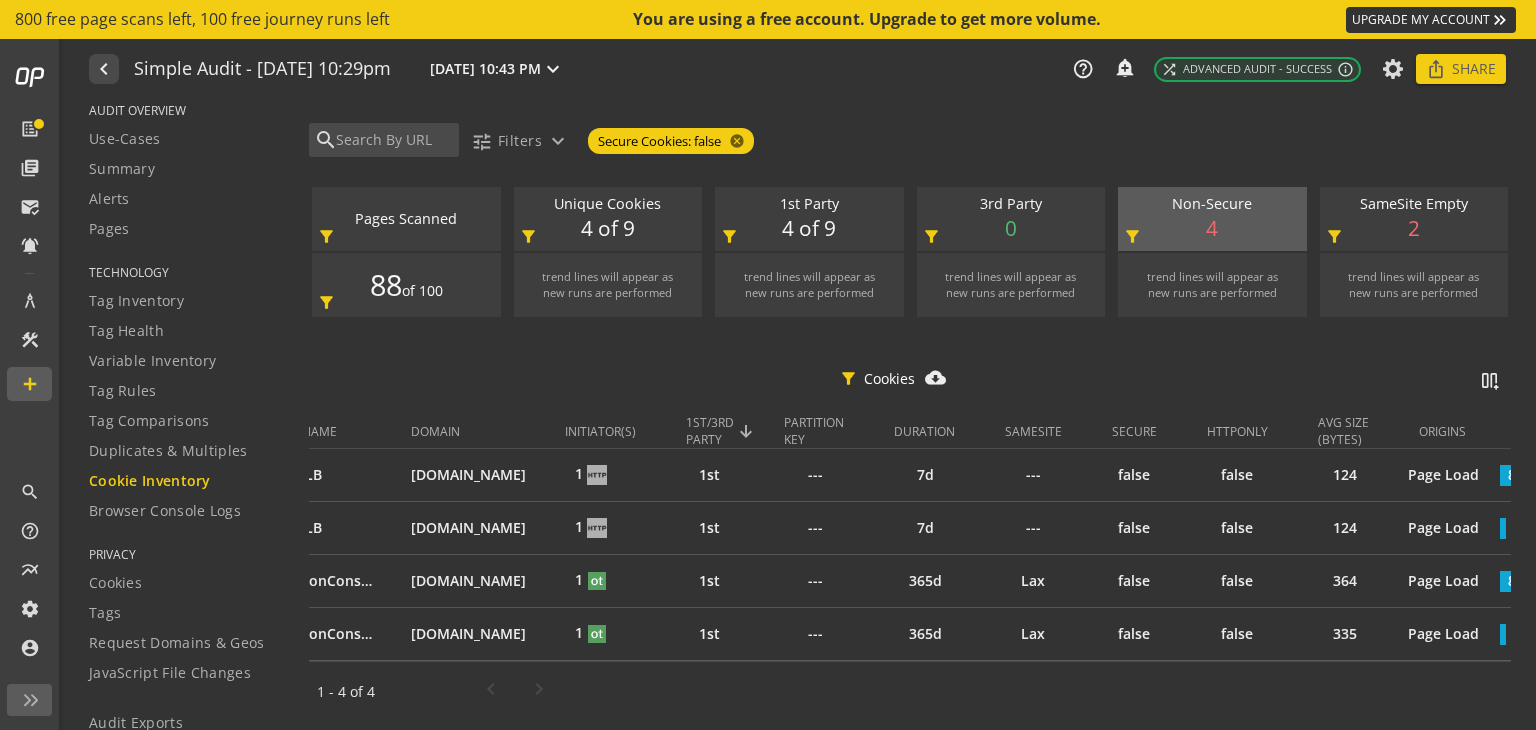 scroll, scrollTop: 0, scrollLeft: 0, axis: both 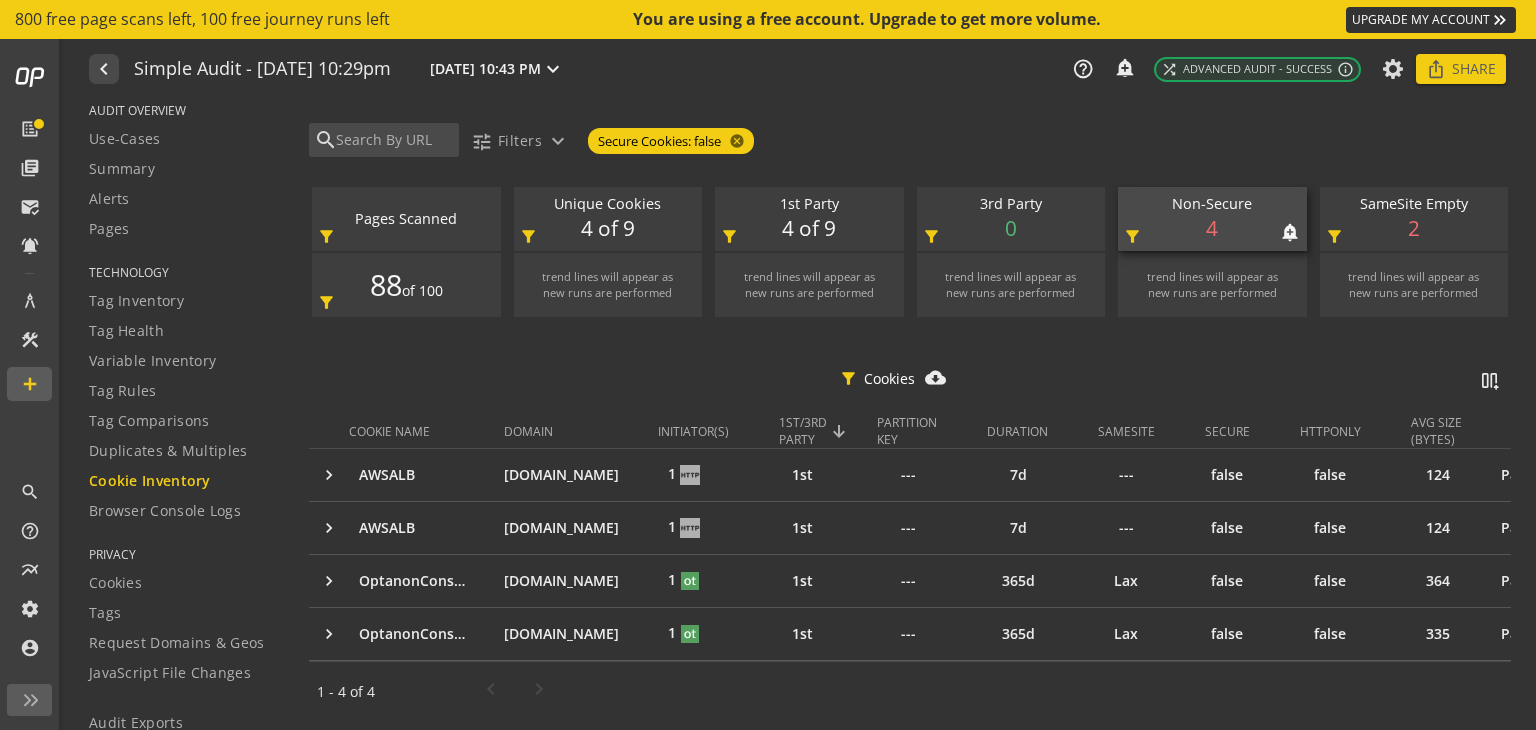 click on "4" 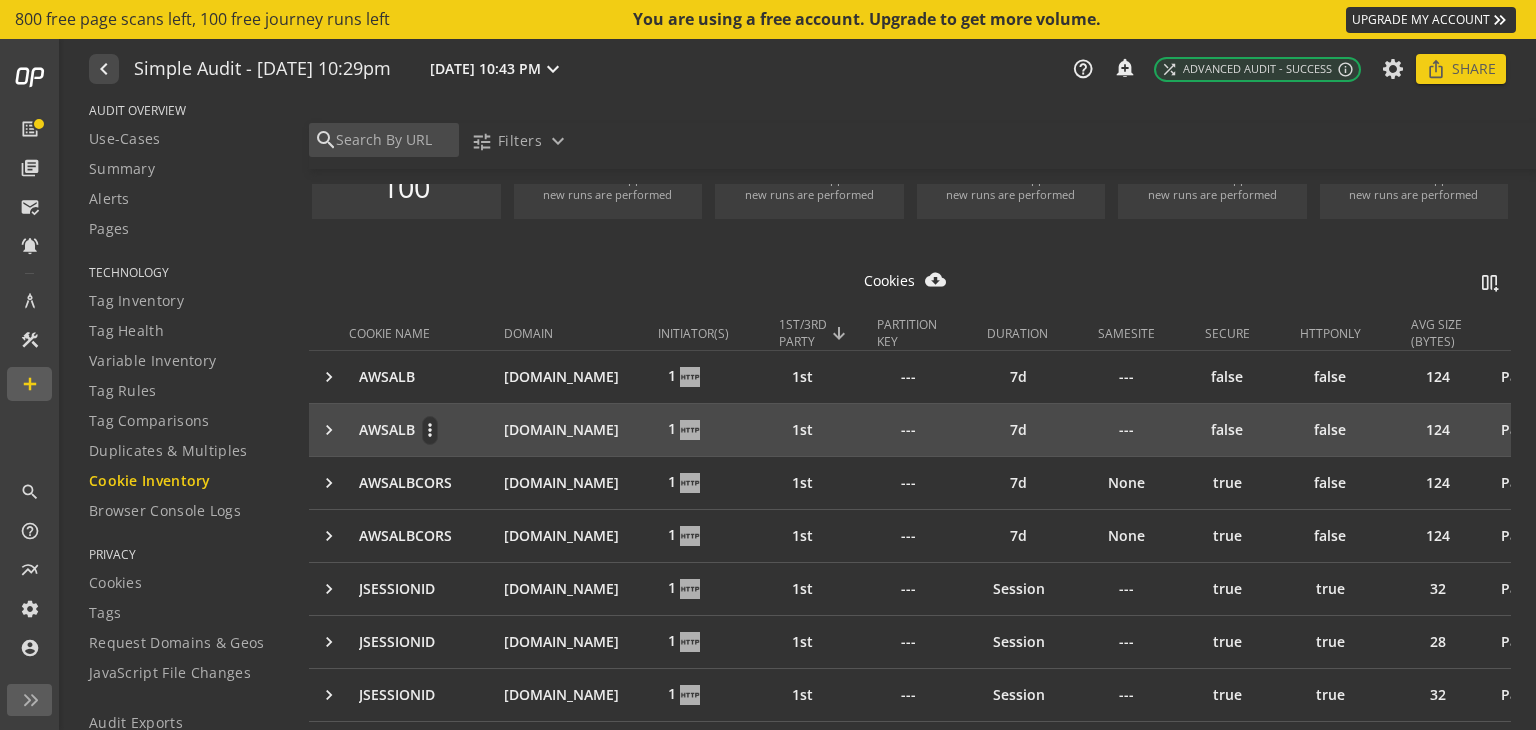 scroll, scrollTop: 99, scrollLeft: 0, axis: vertical 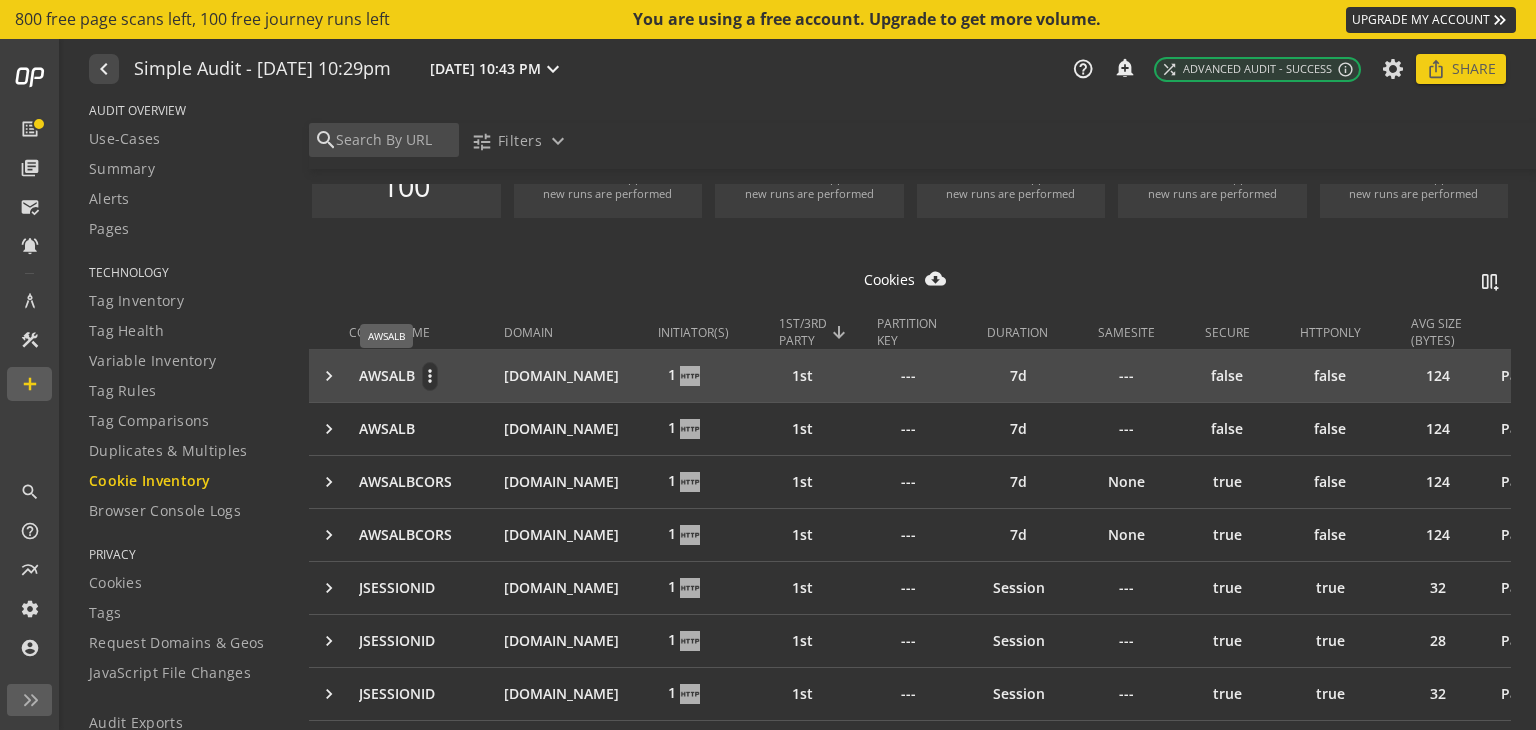 click on "AWSALB" 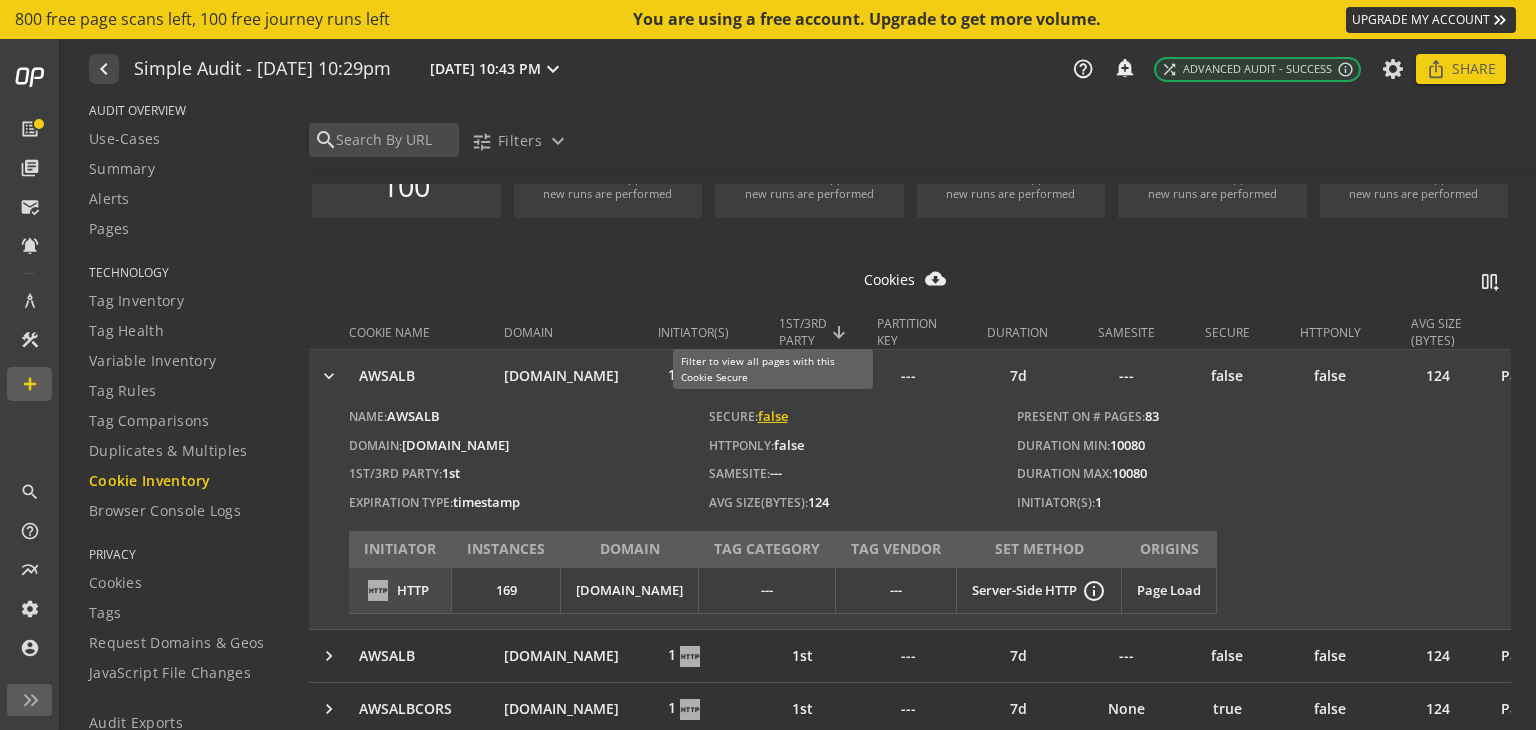 click on "false" 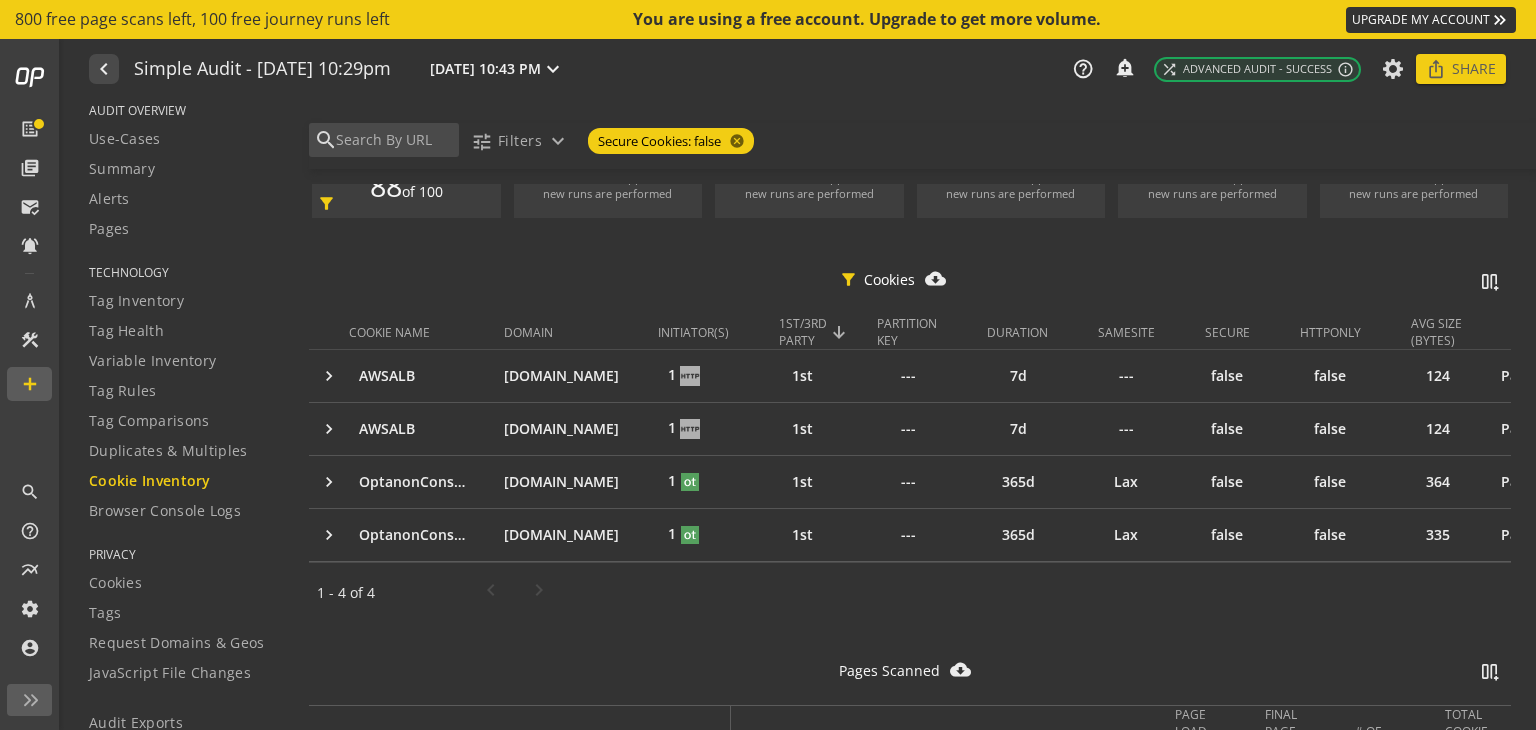 scroll, scrollTop: 0, scrollLeft: 0, axis: both 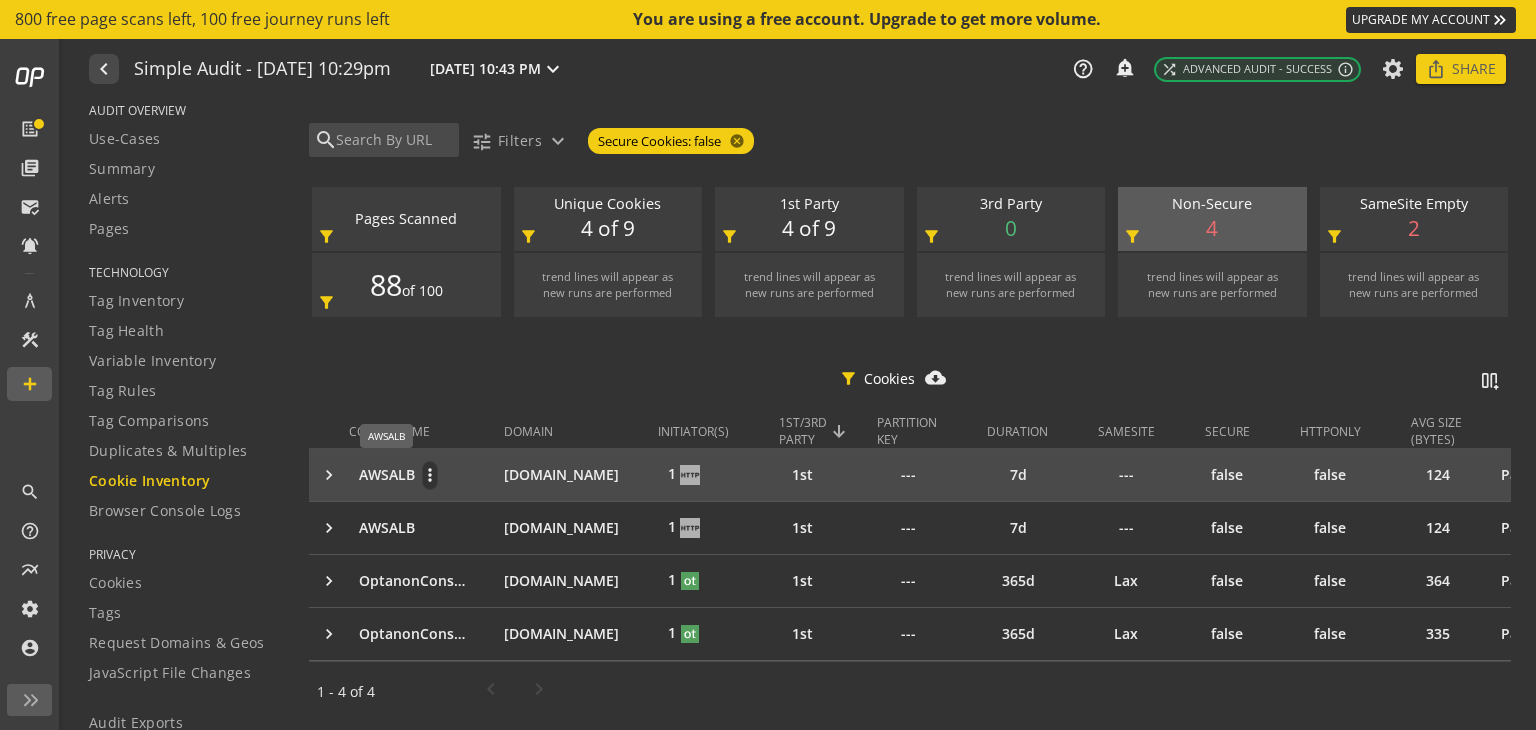 click on "AWSALB" 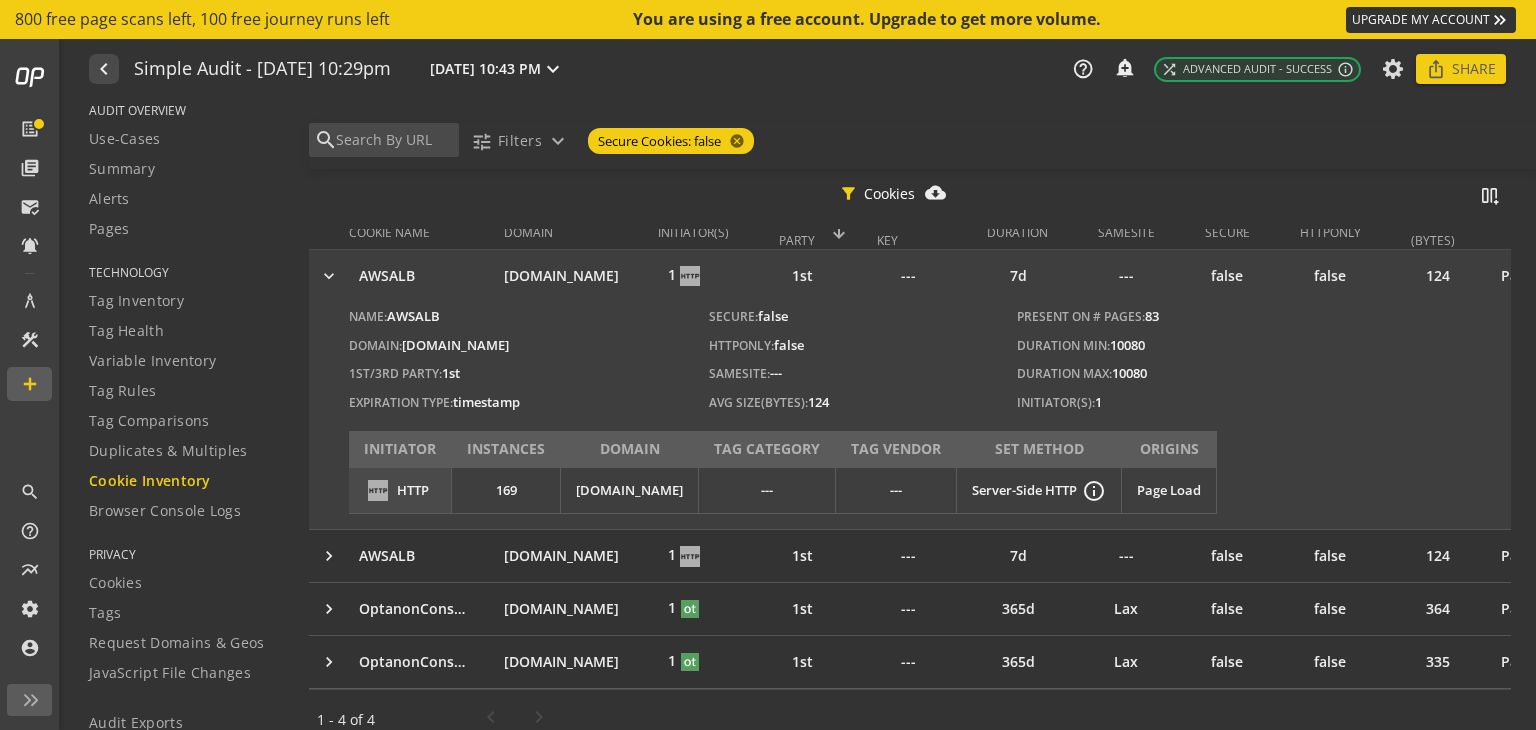 scroll, scrollTop: 200, scrollLeft: 0, axis: vertical 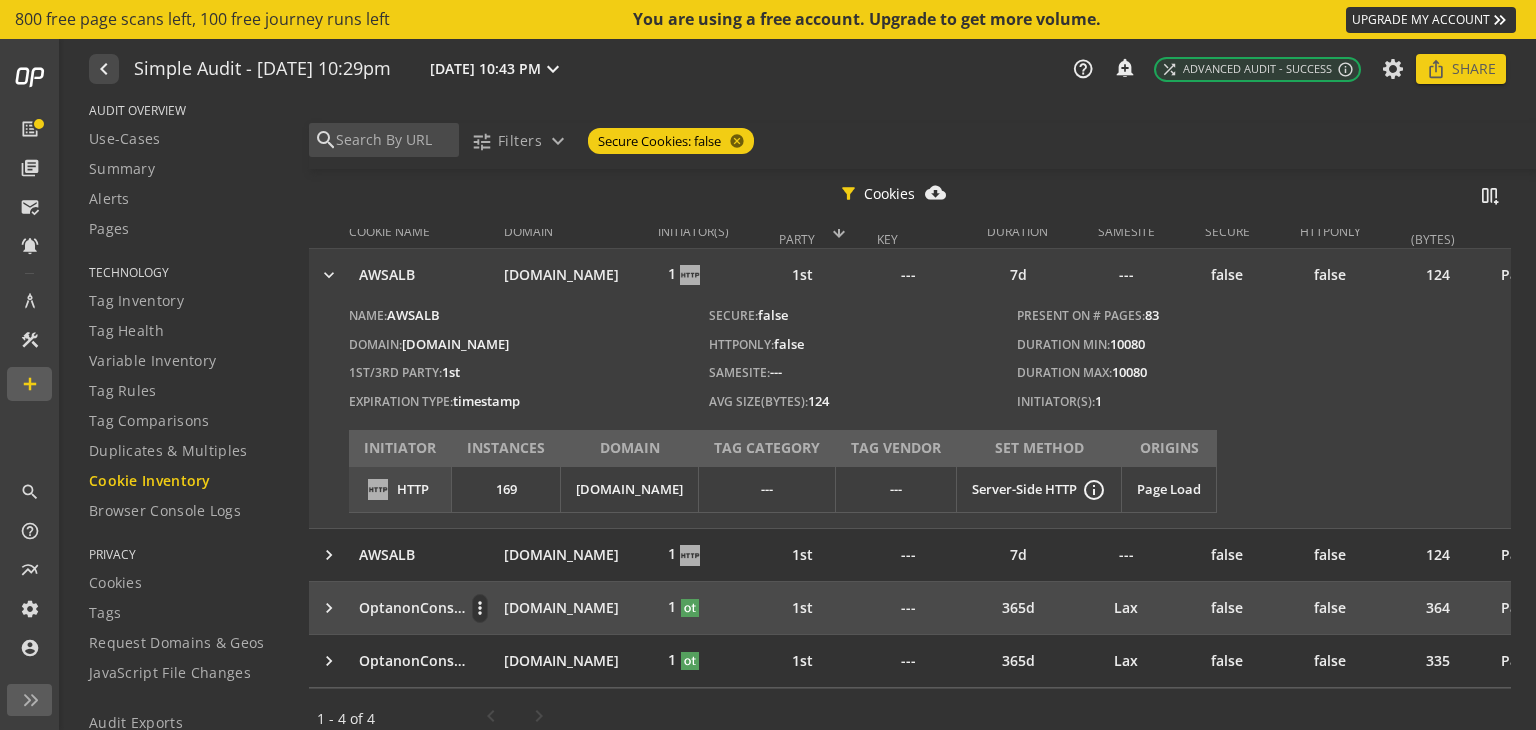 click on "OptanonConsent" 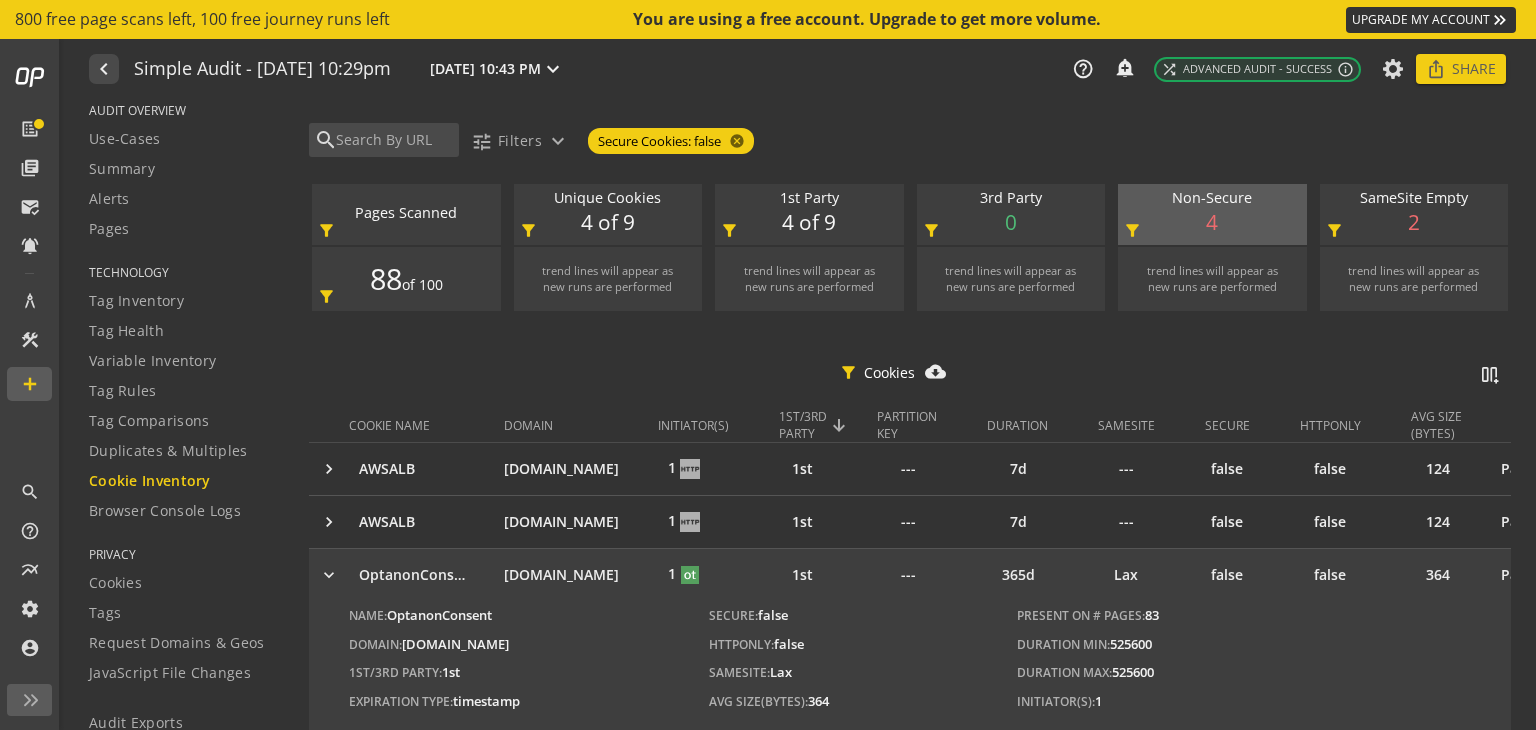 scroll, scrollTop: 0, scrollLeft: 0, axis: both 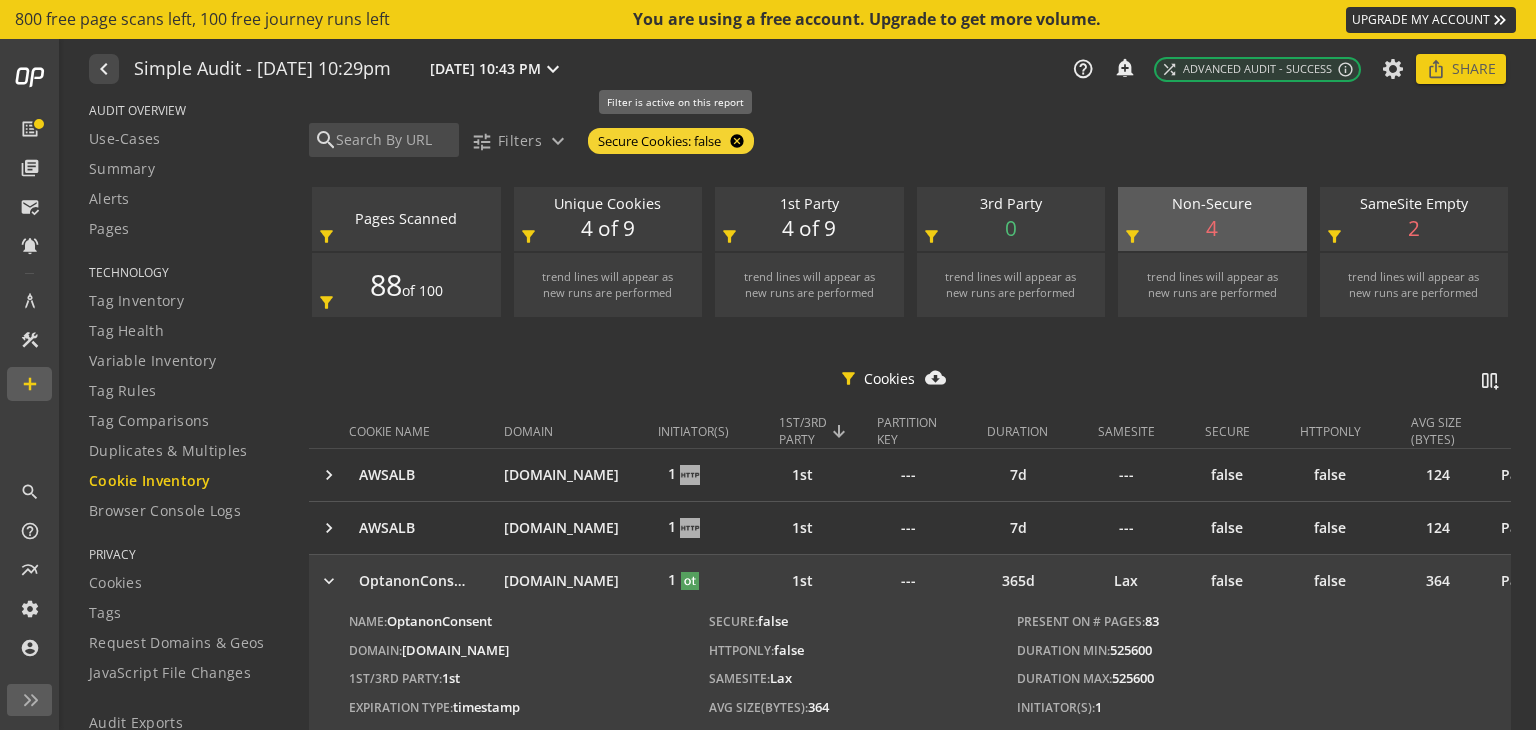 drag, startPoint x: 738, startPoint y: 139, endPoint x: 734, endPoint y: 164, distance: 25.317978 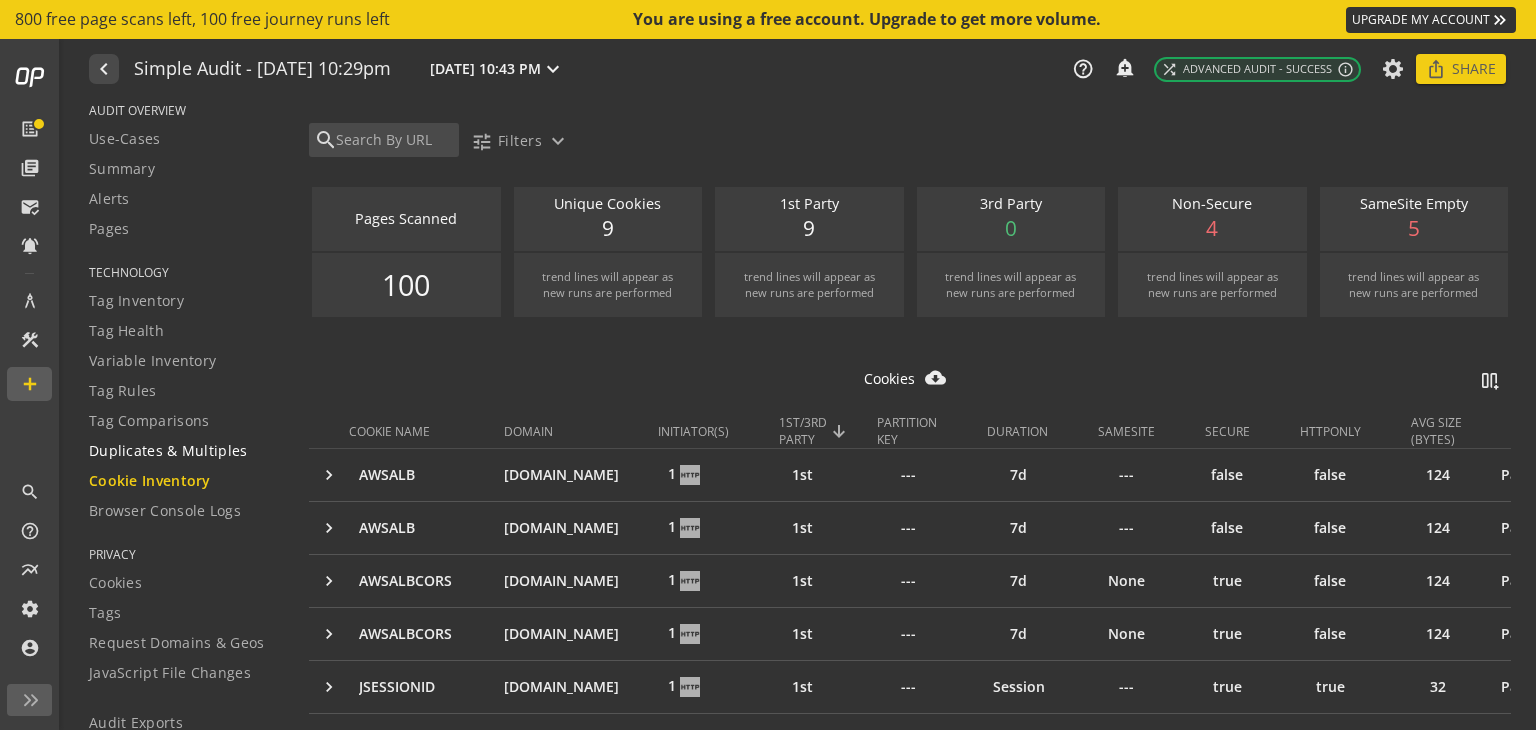 click on "Duplicates & Multiples" 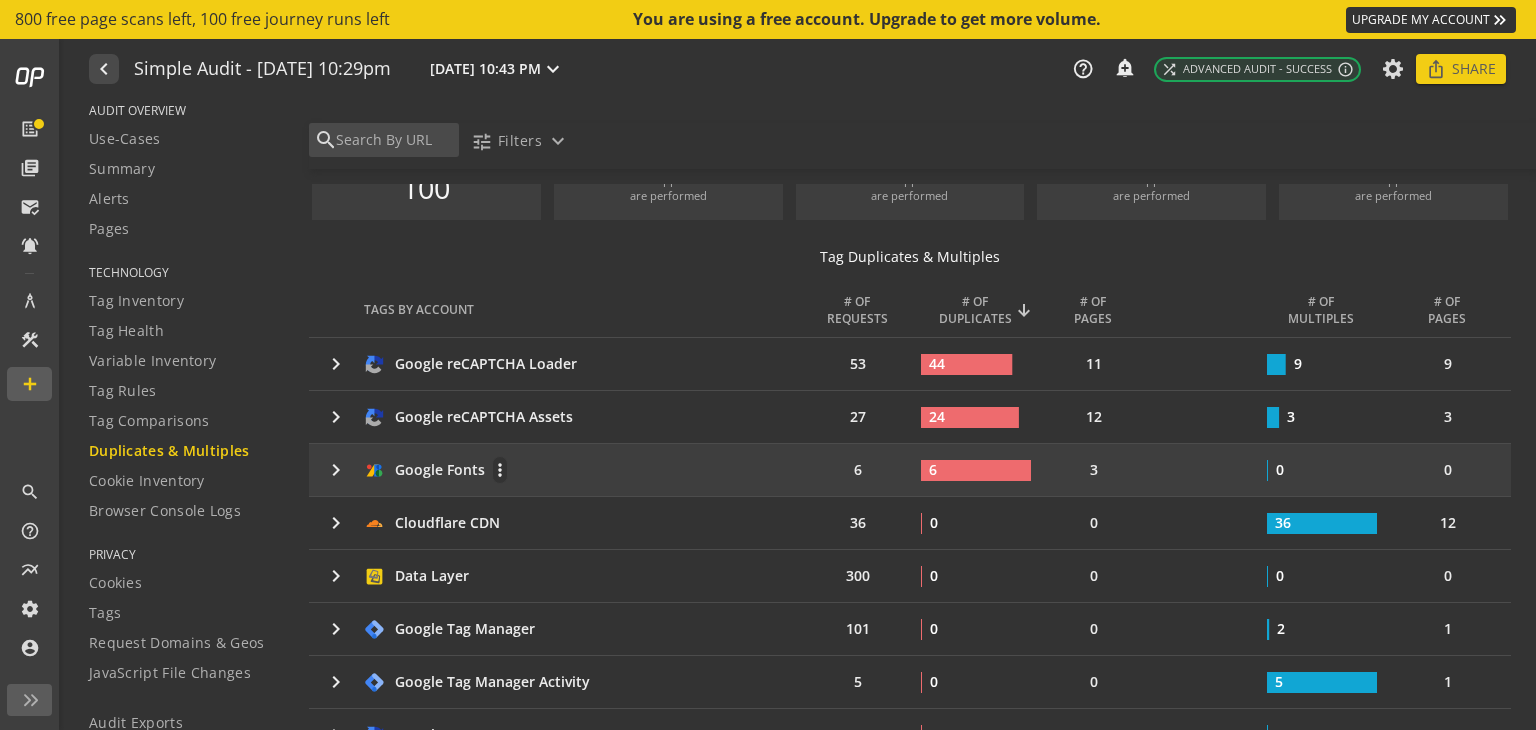 scroll, scrollTop: 98, scrollLeft: 0, axis: vertical 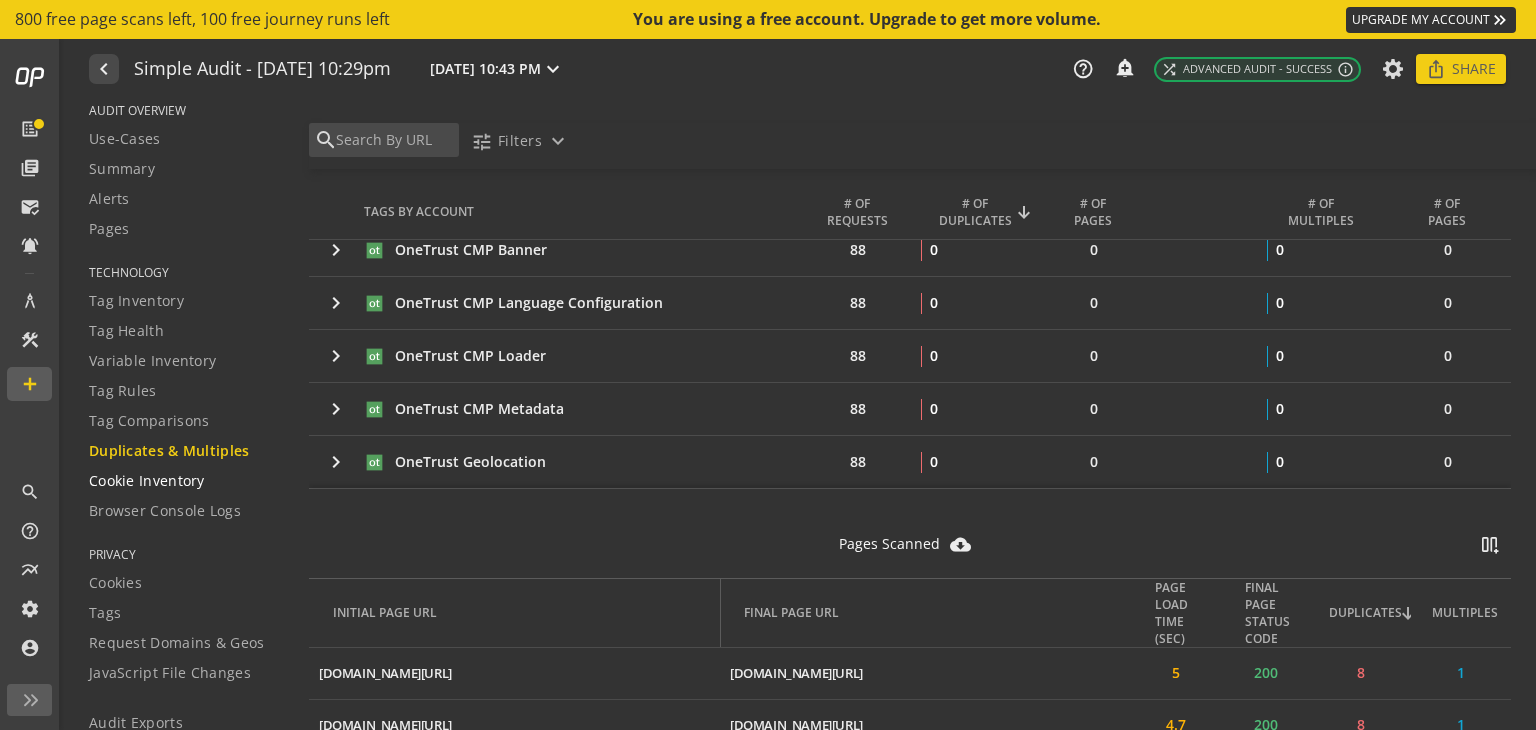 click on "Cookie Inventory" 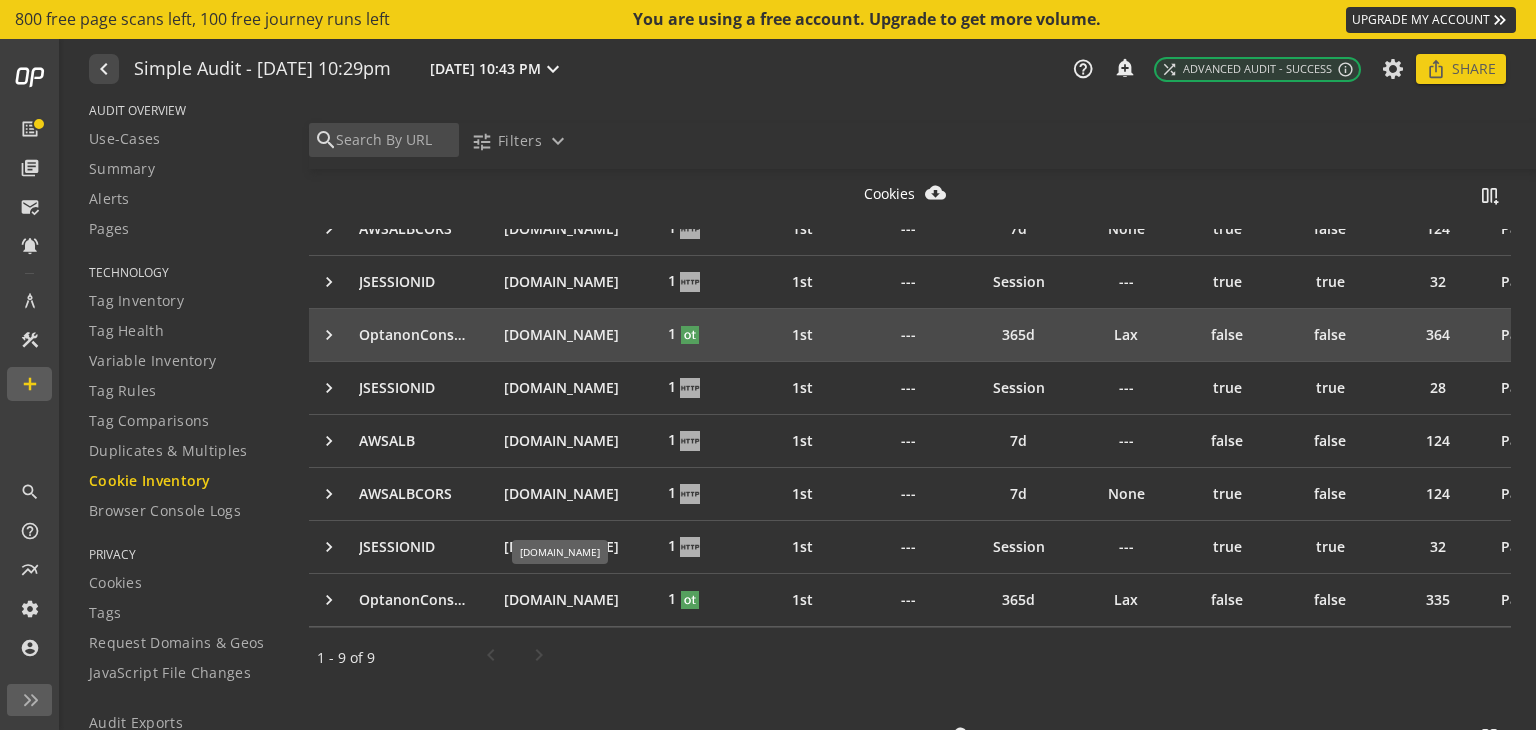 scroll, scrollTop: 300, scrollLeft: 0, axis: vertical 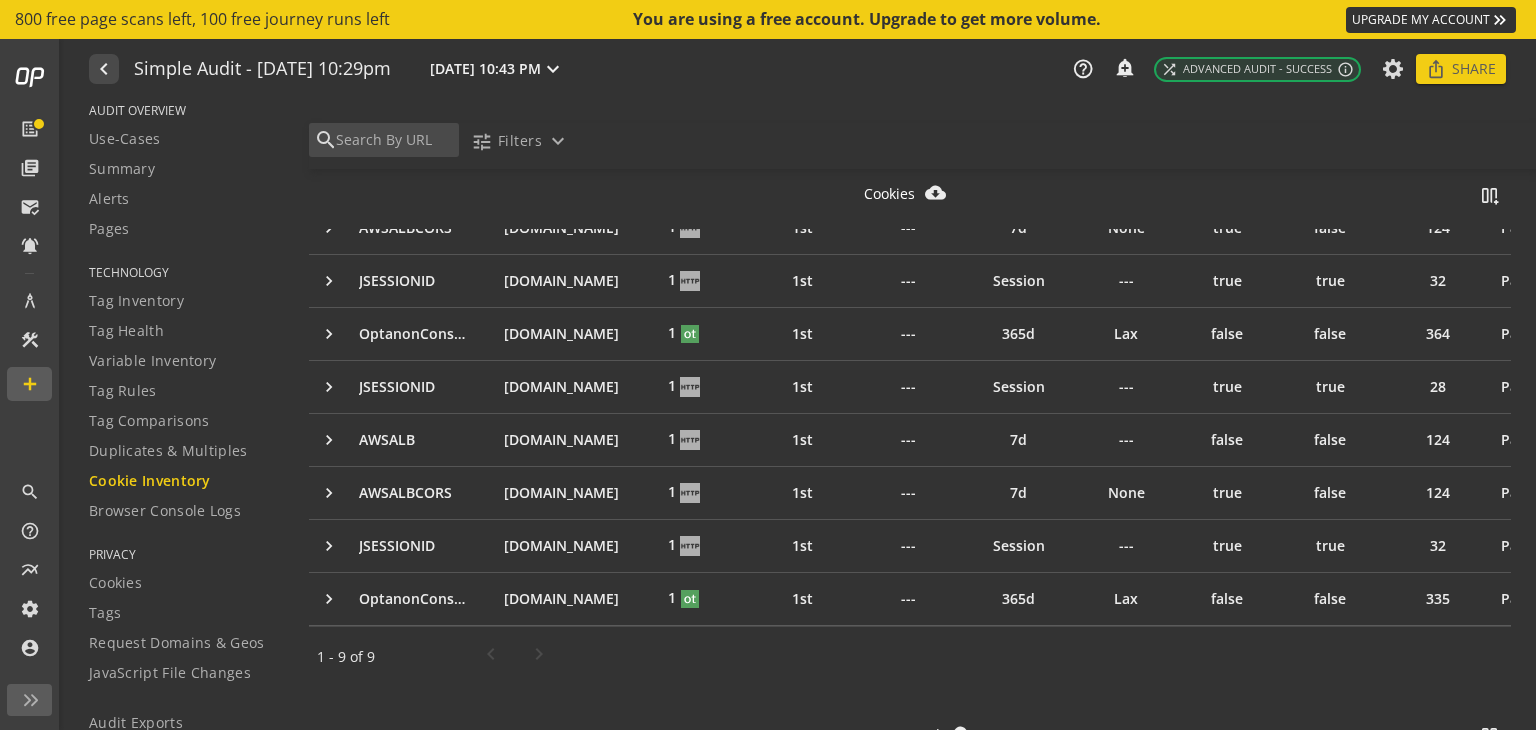 click on "PRIVACY" 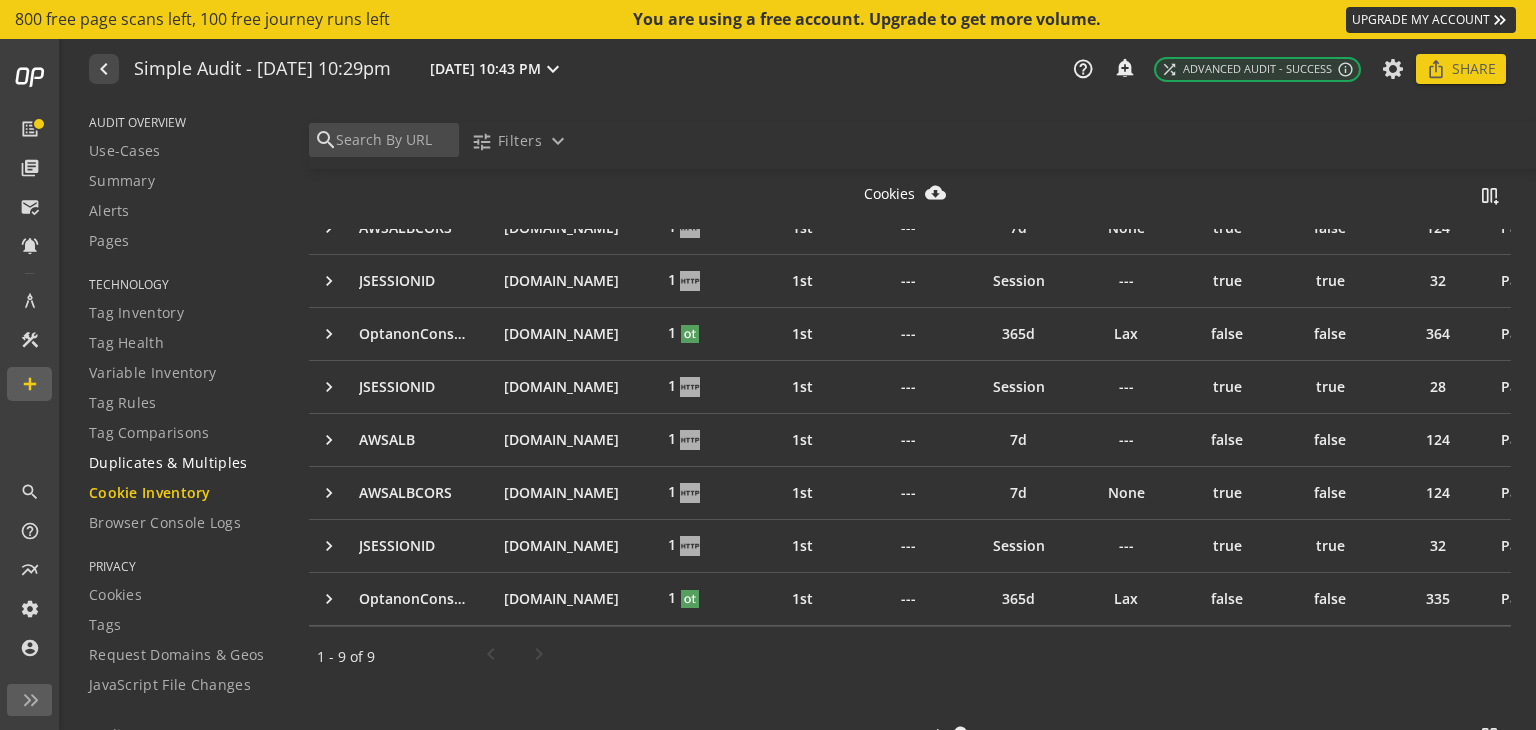 scroll, scrollTop: 0, scrollLeft: 0, axis: both 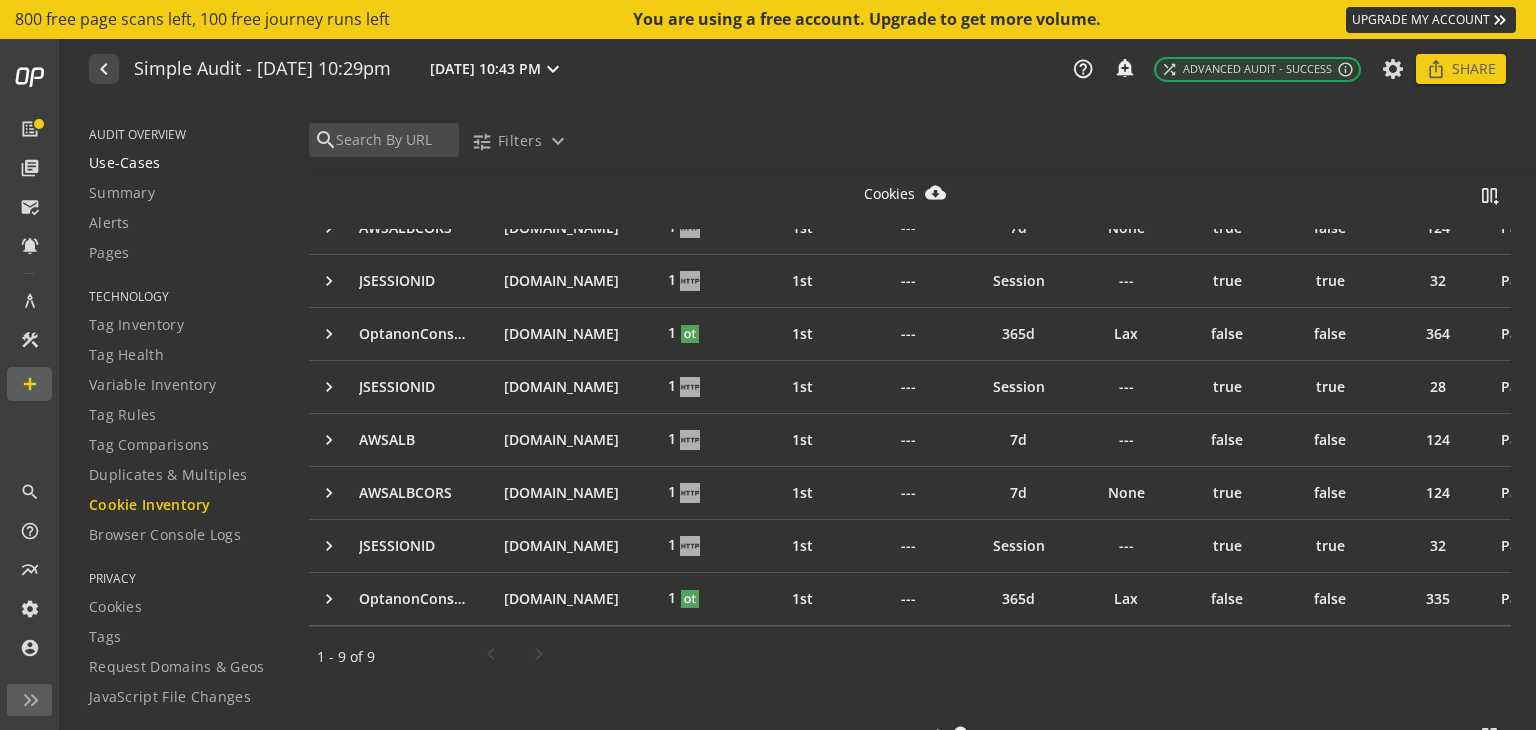 click on "Use-Cases" 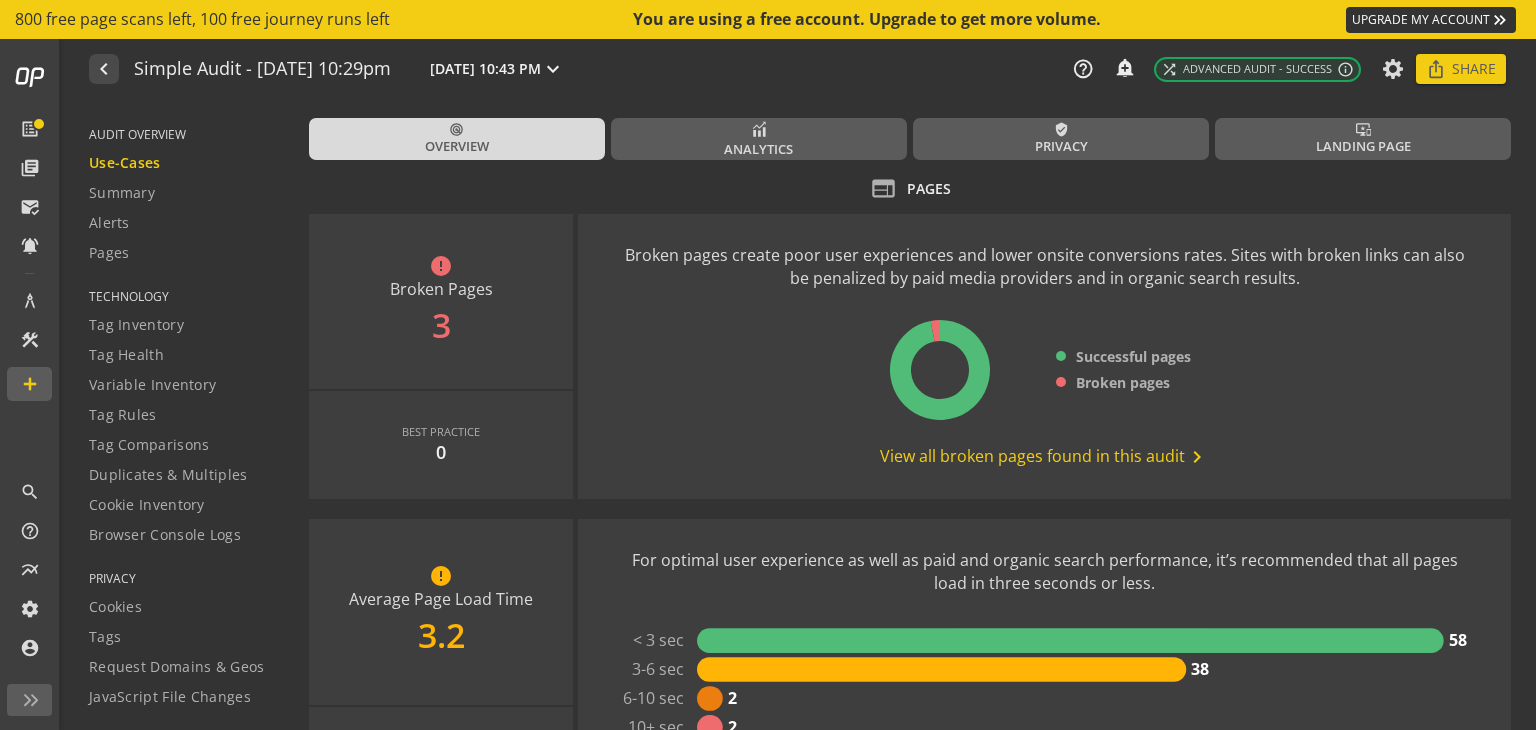 scroll, scrollTop: 298, scrollLeft: 0, axis: vertical 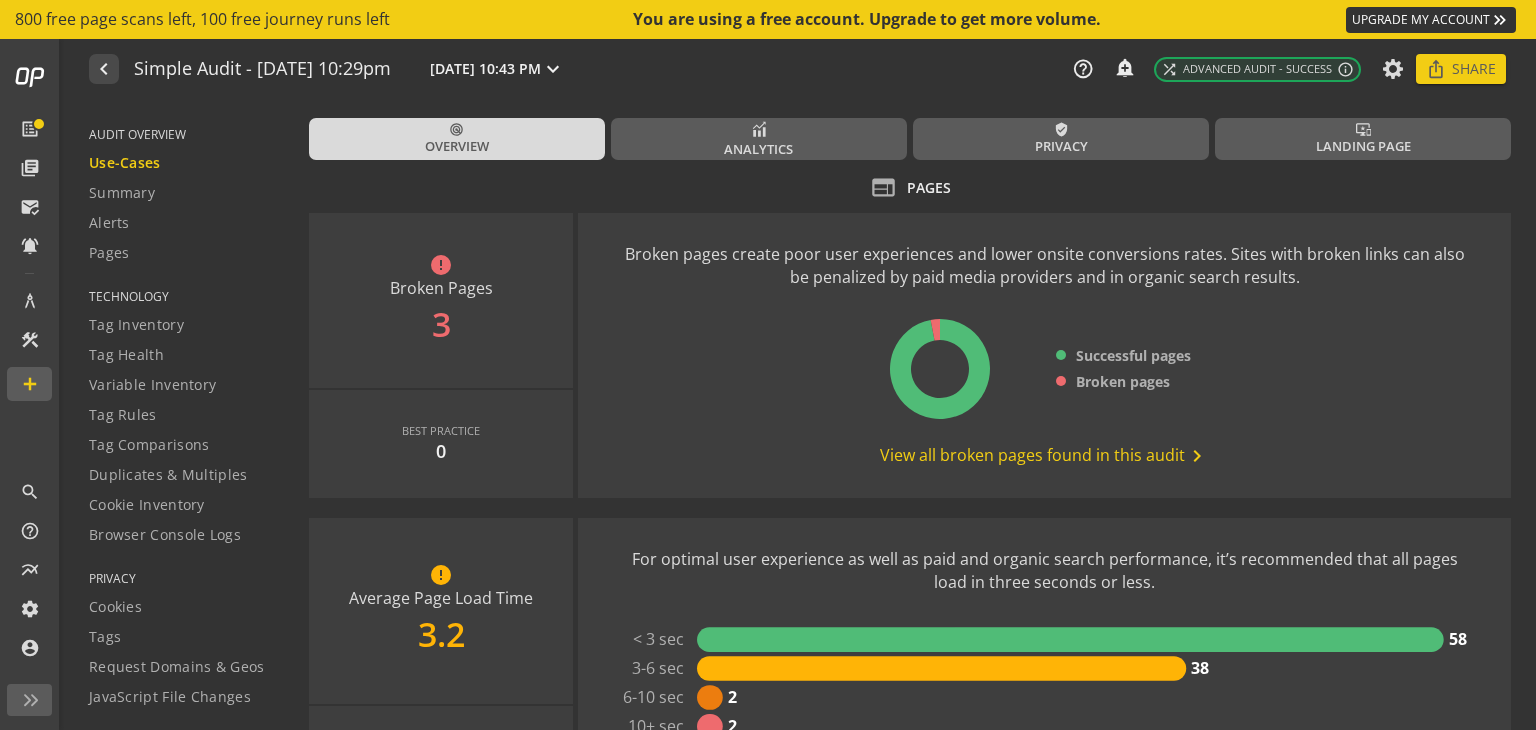 click on "View all broken pages found in this audit  chevron_right" 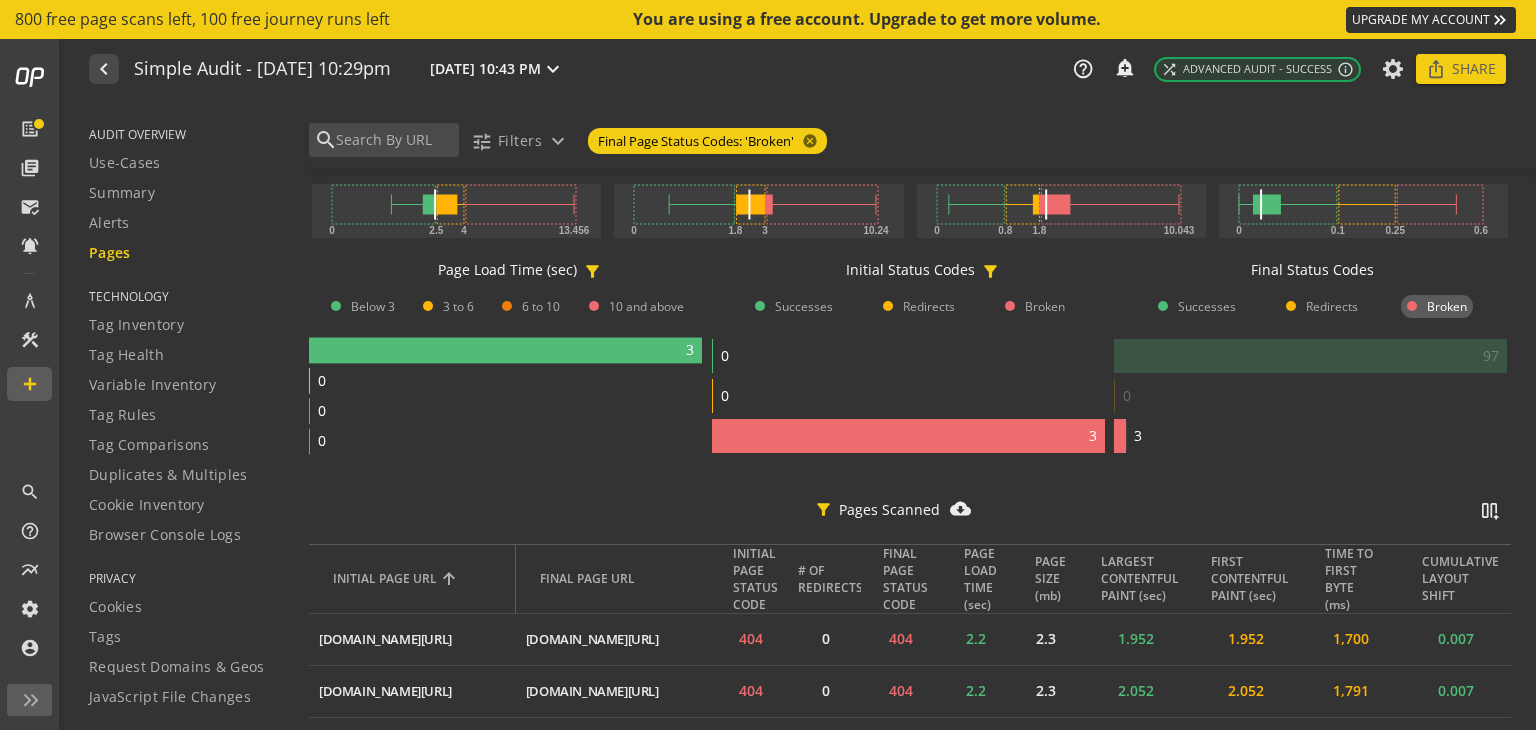 scroll, scrollTop: 425, scrollLeft: 0, axis: vertical 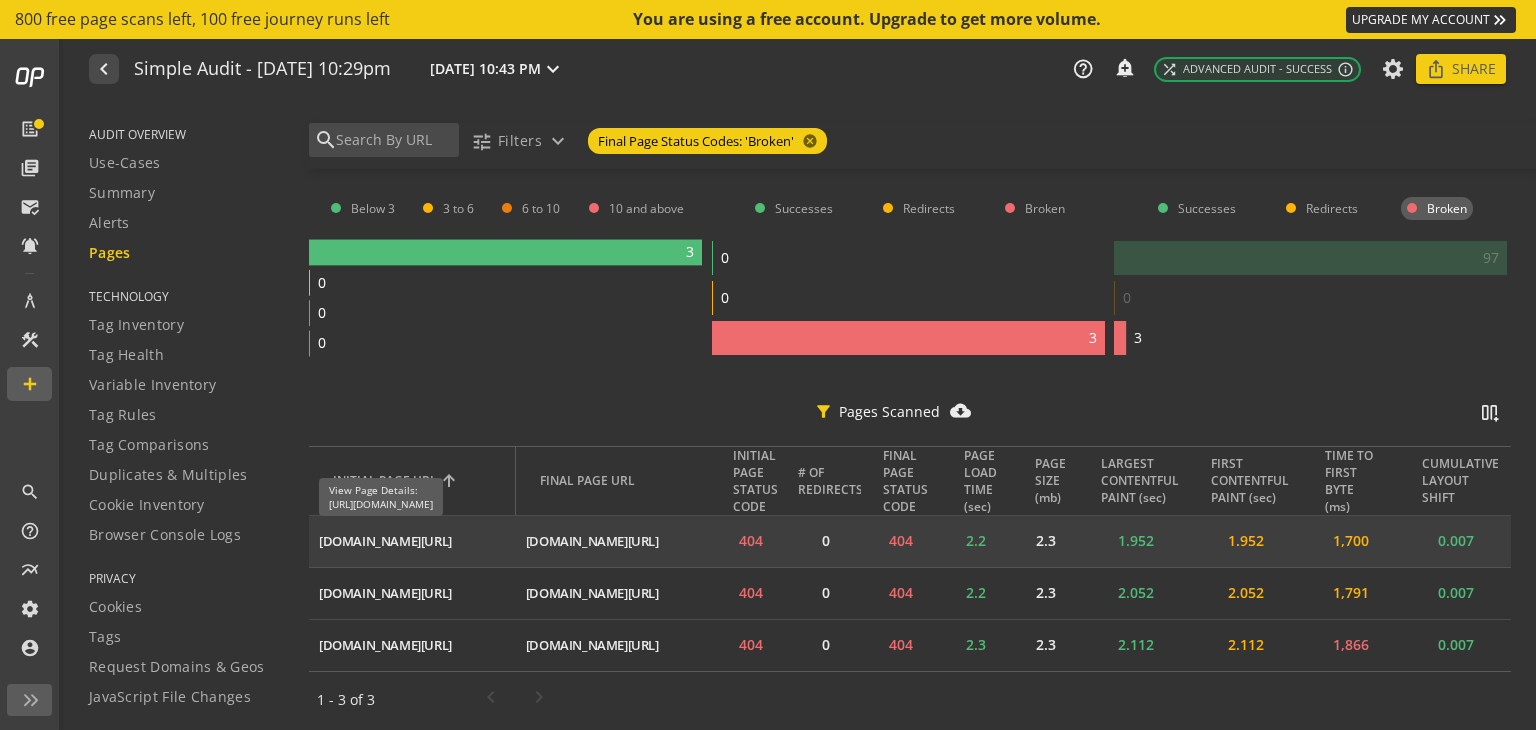 click on "[DOMAIN_NAME][URL]" 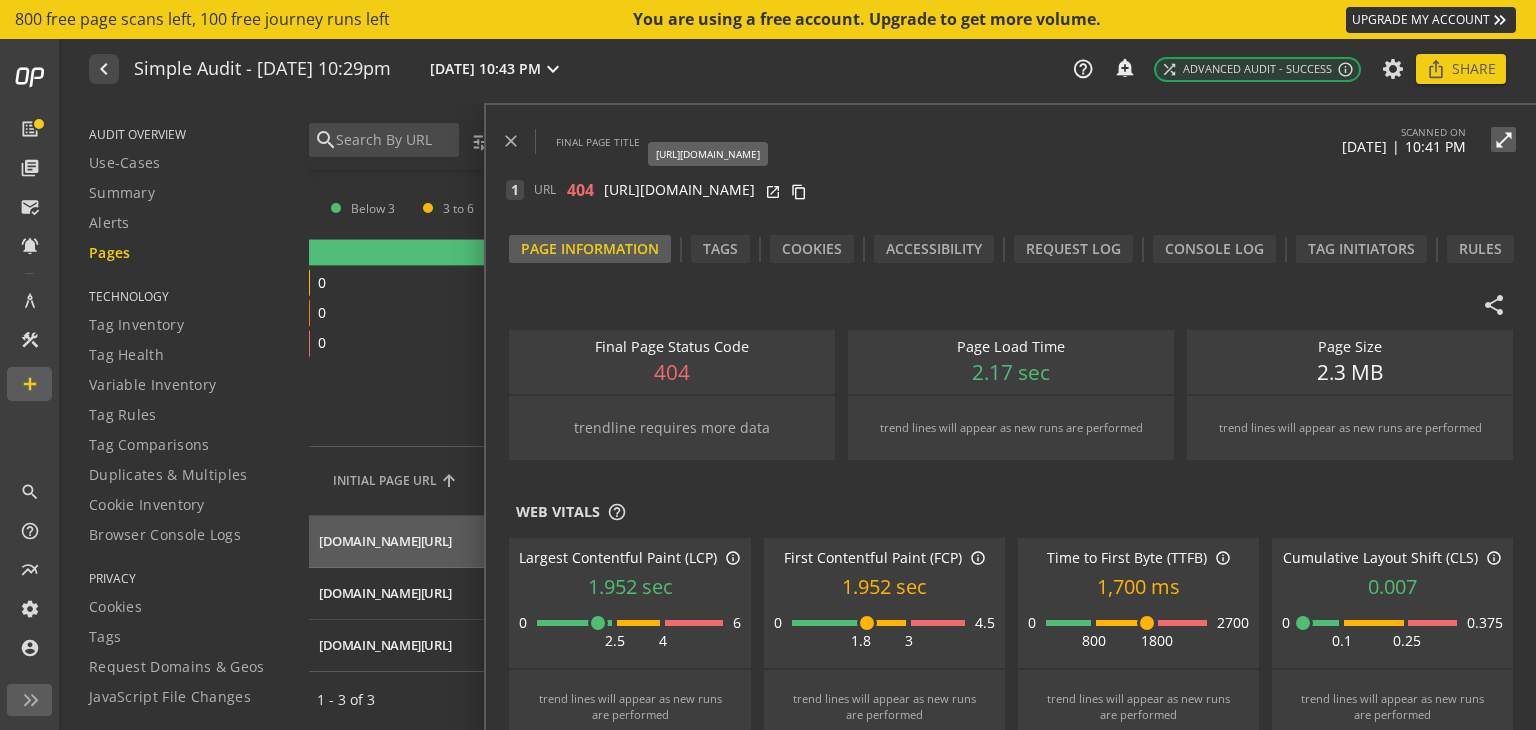 click on "[URL][DOMAIN_NAME]" at bounding box center [679, 190] 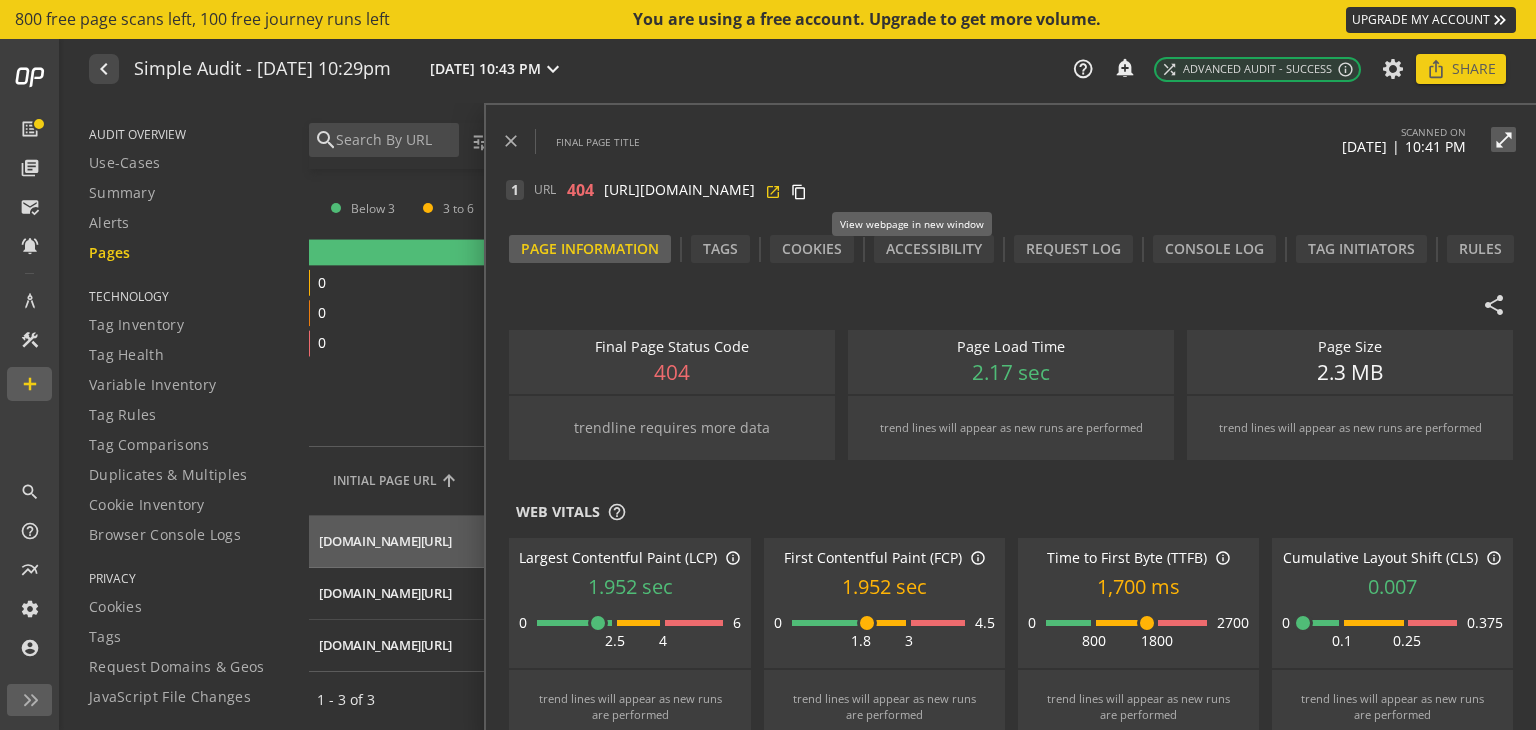 click on "open_in_new" at bounding box center [773, 190] 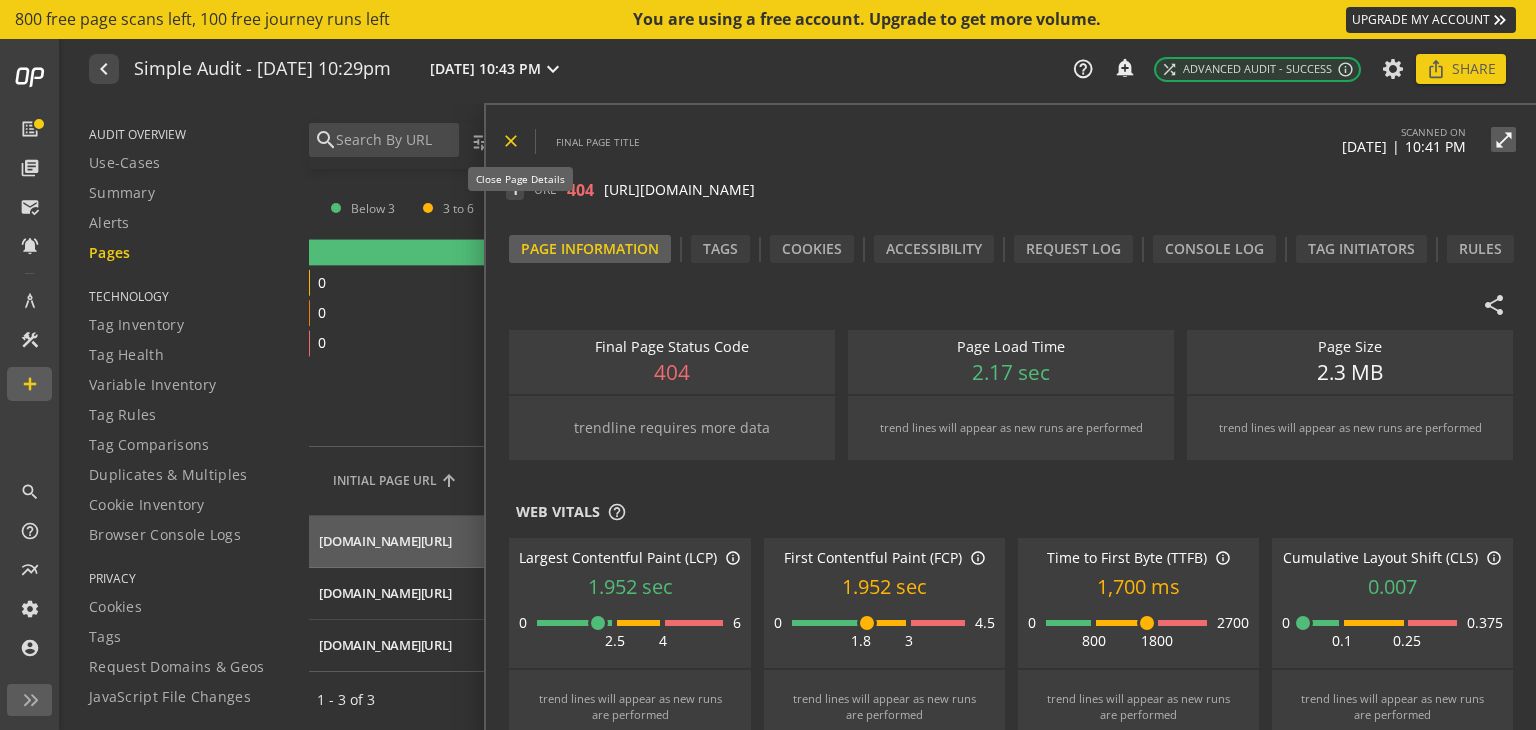 click at bounding box center [518, 141] 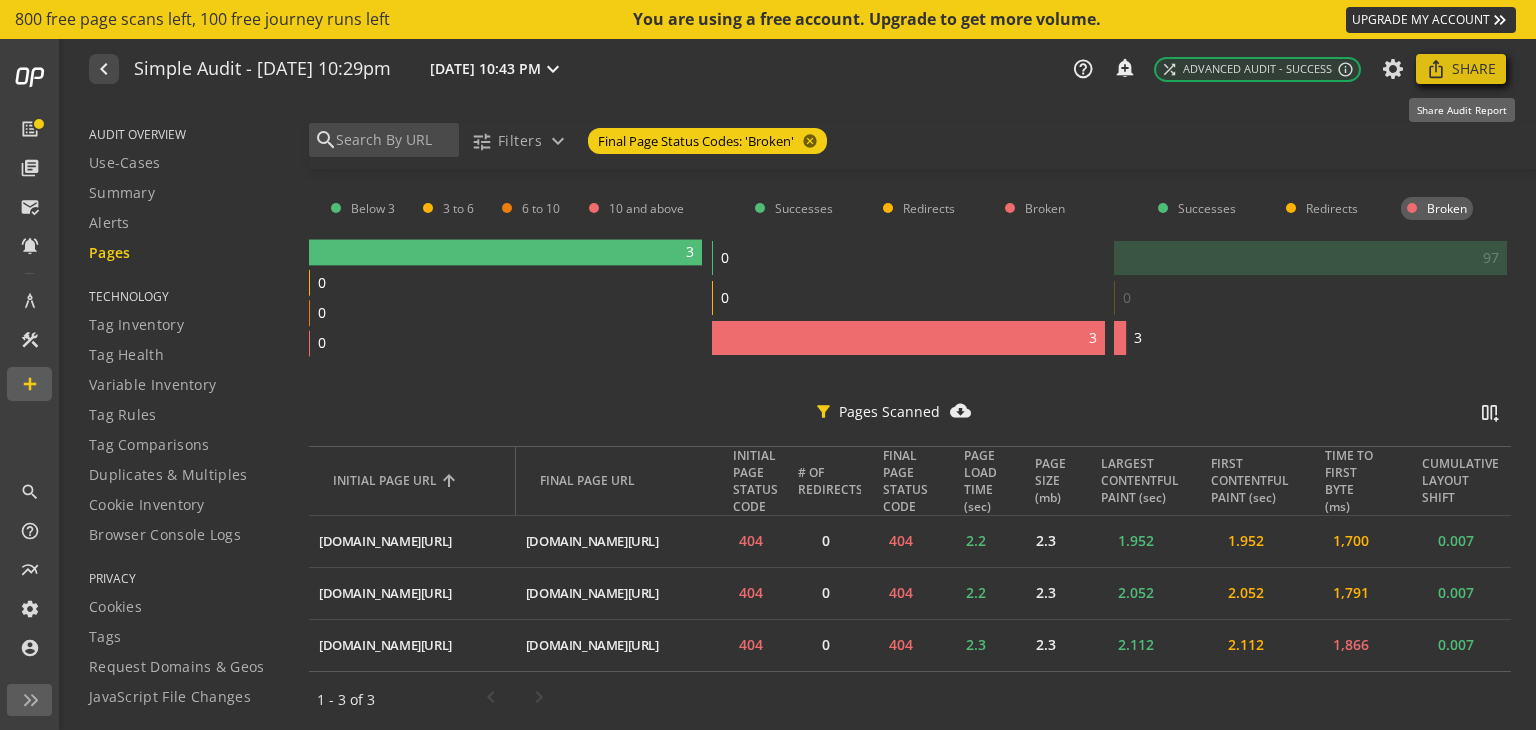 click on "ios_share" 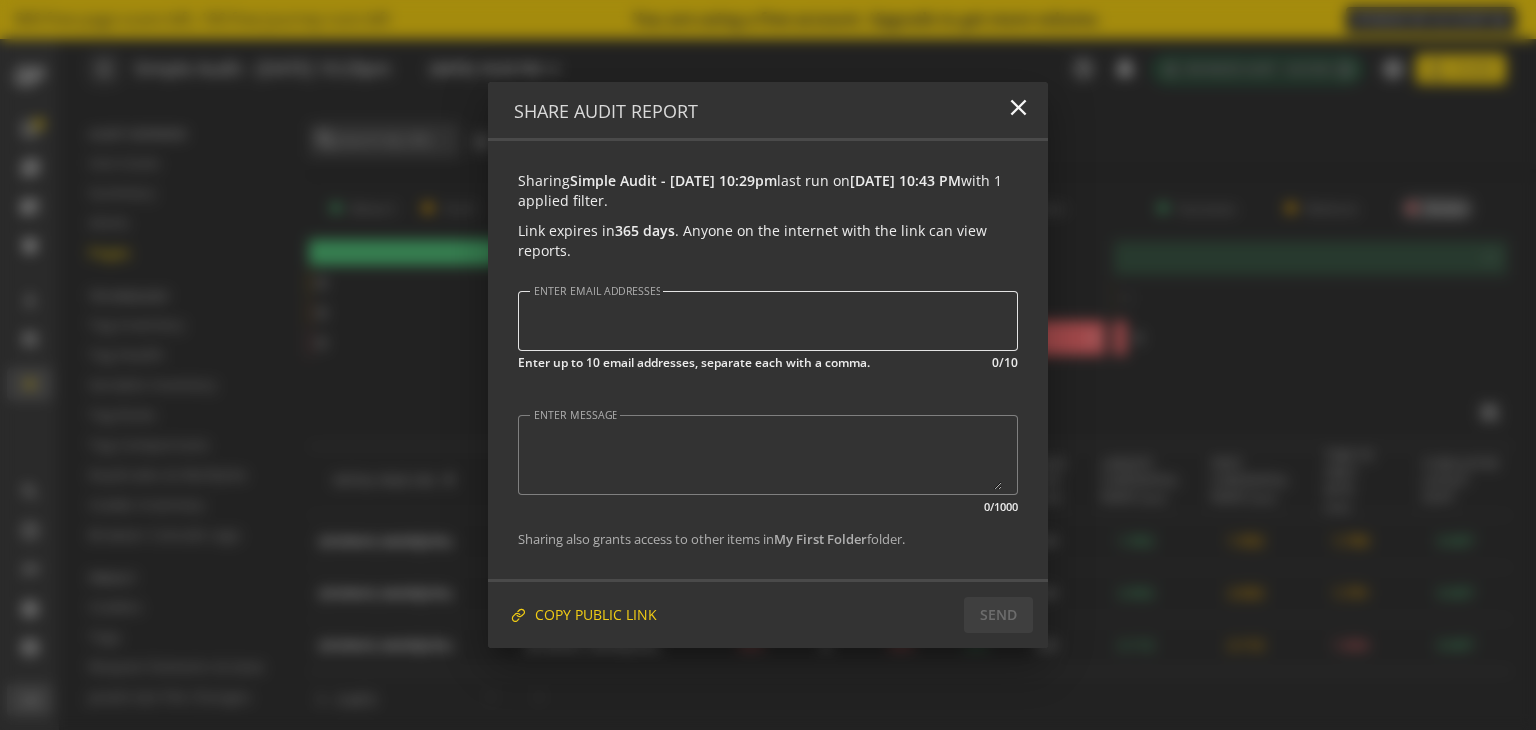 click on "ENTER EMAIL ADDRESSES" at bounding box center (598, 290) 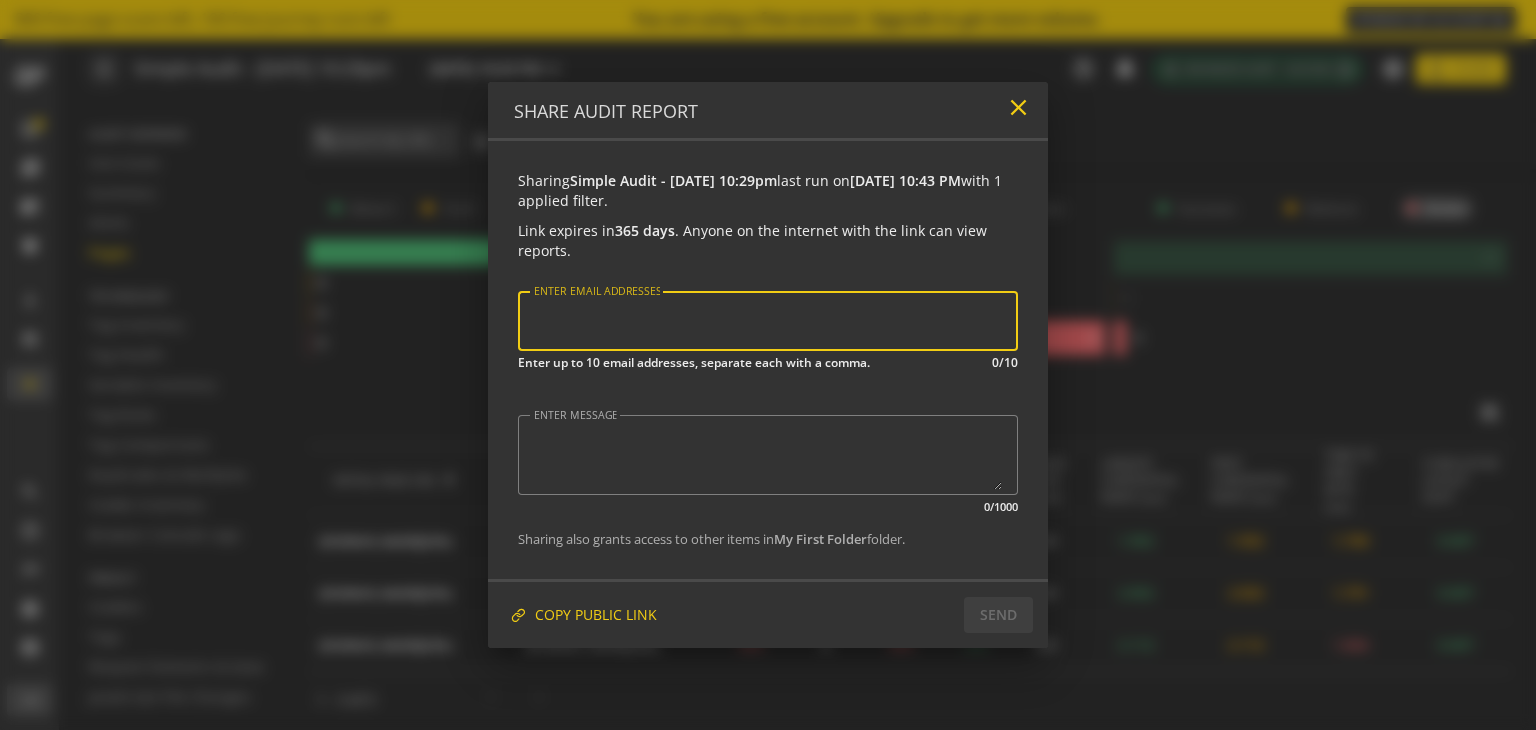 click on "close" at bounding box center [1018, 107] 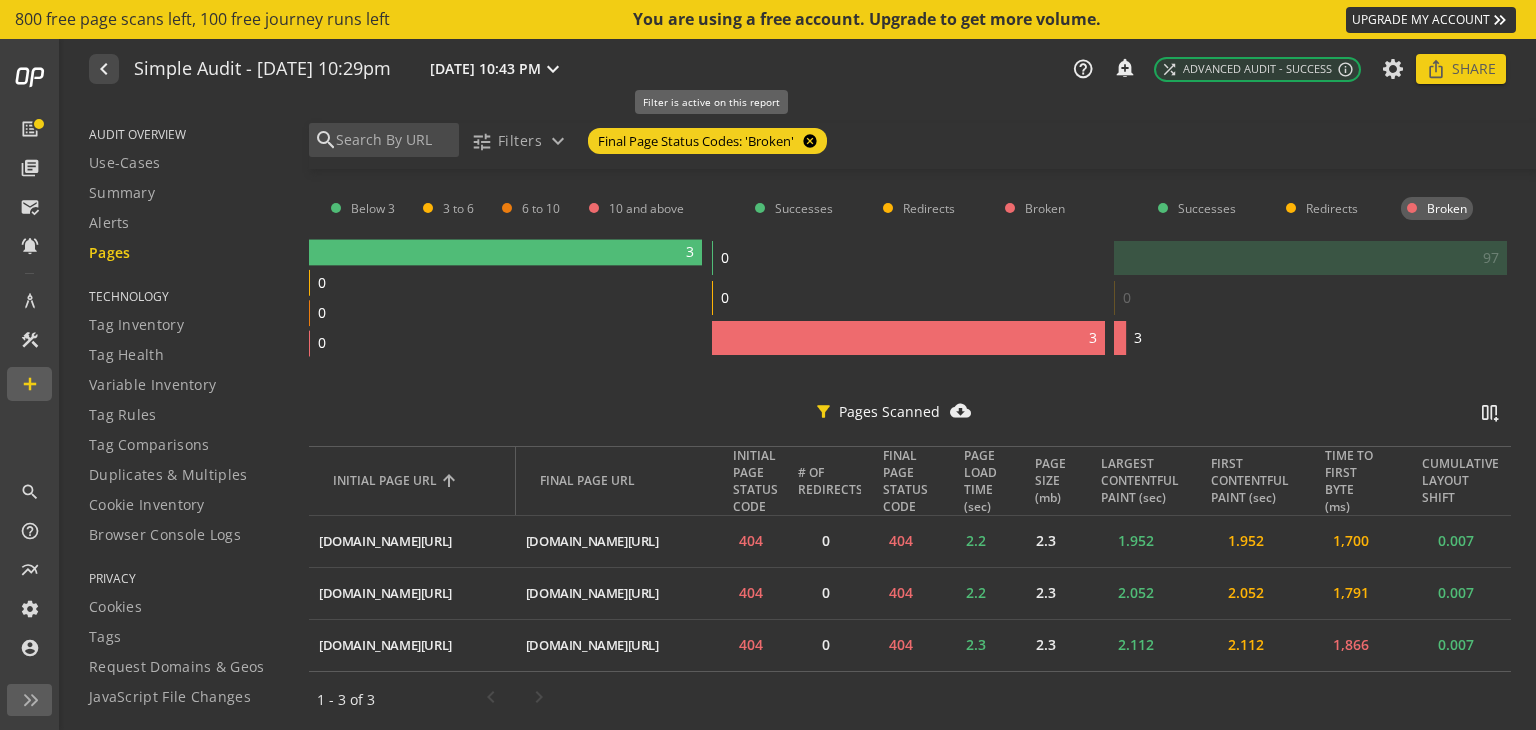 click on "cancel" at bounding box center (808, 141) 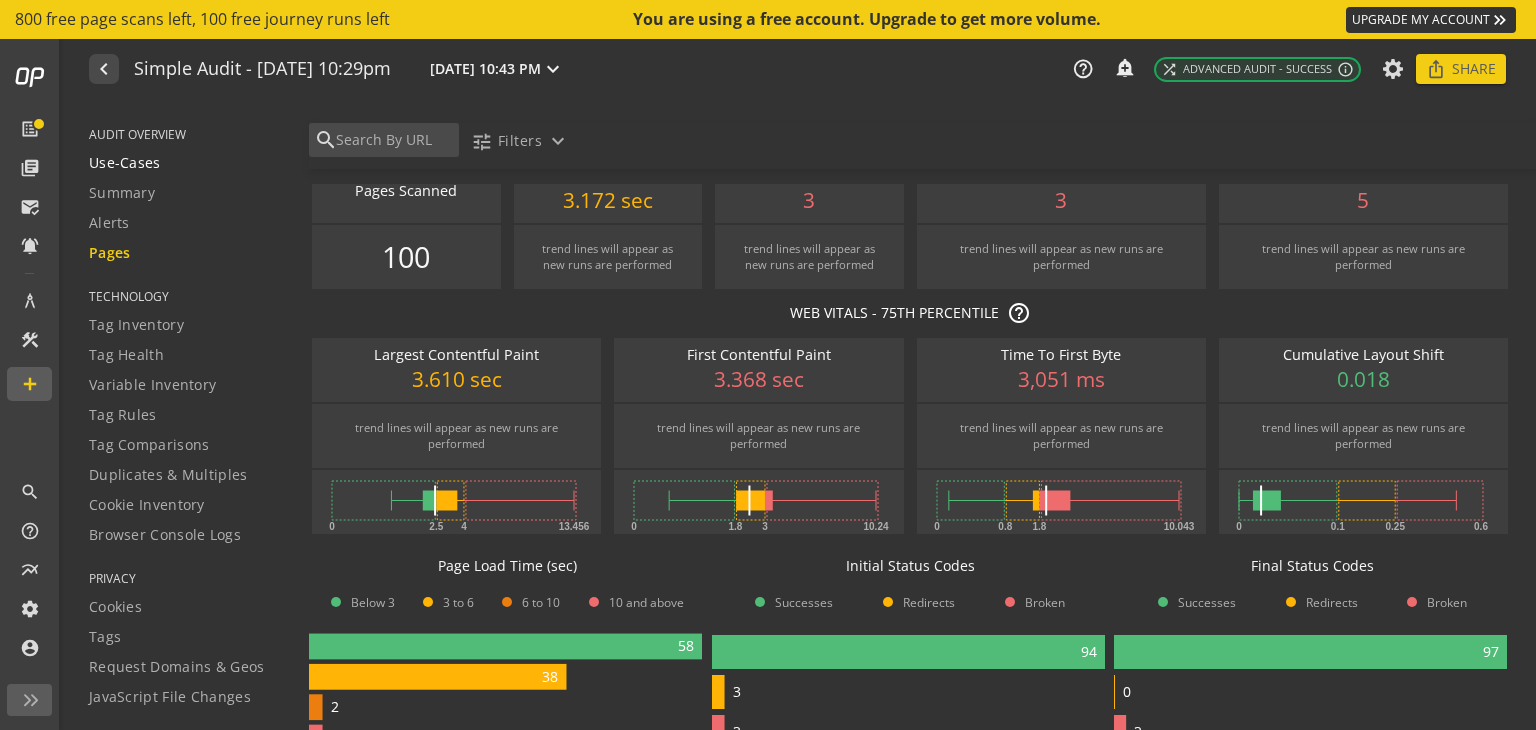 scroll, scrollTop: 27, scrollLeft: 0, axis: vertical 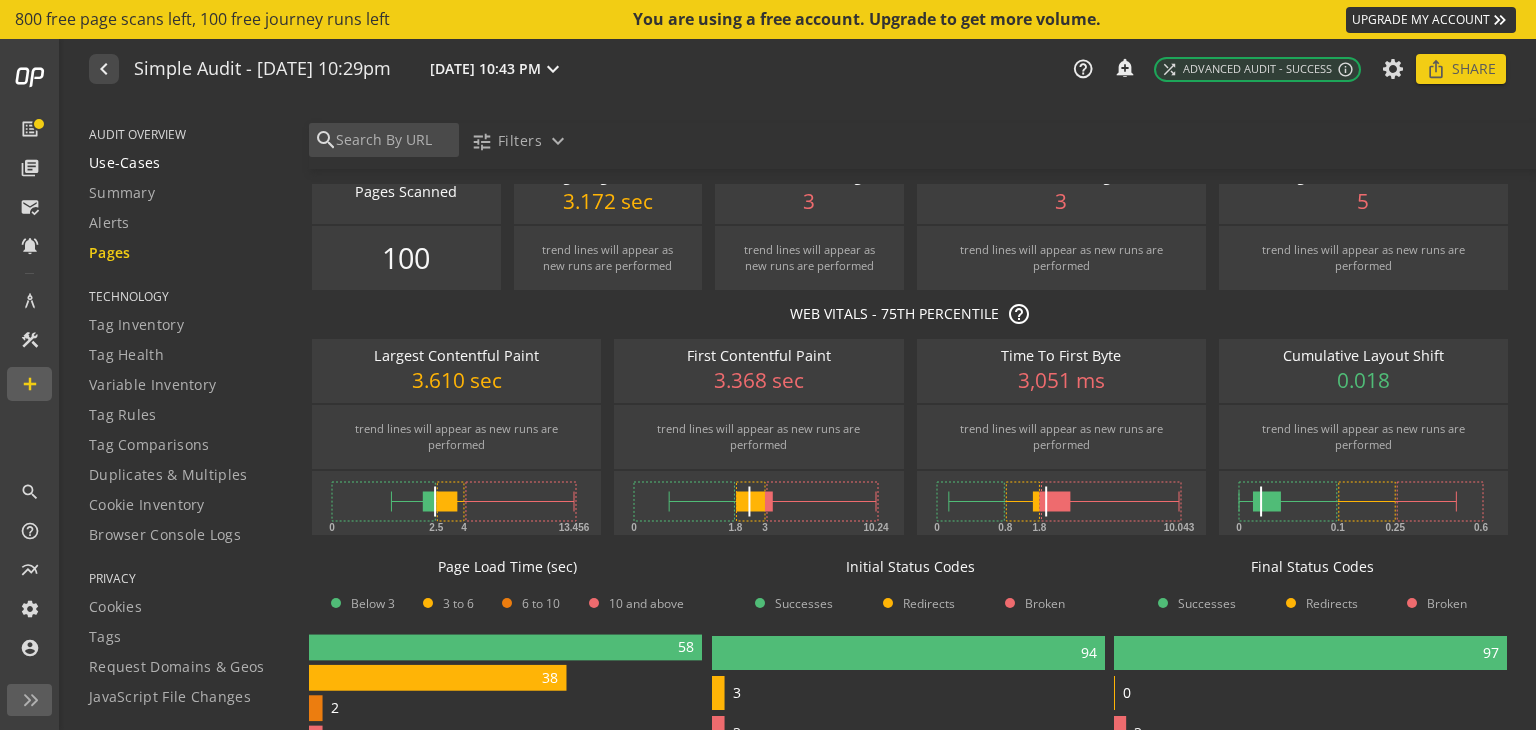 click on "Use-Cases" 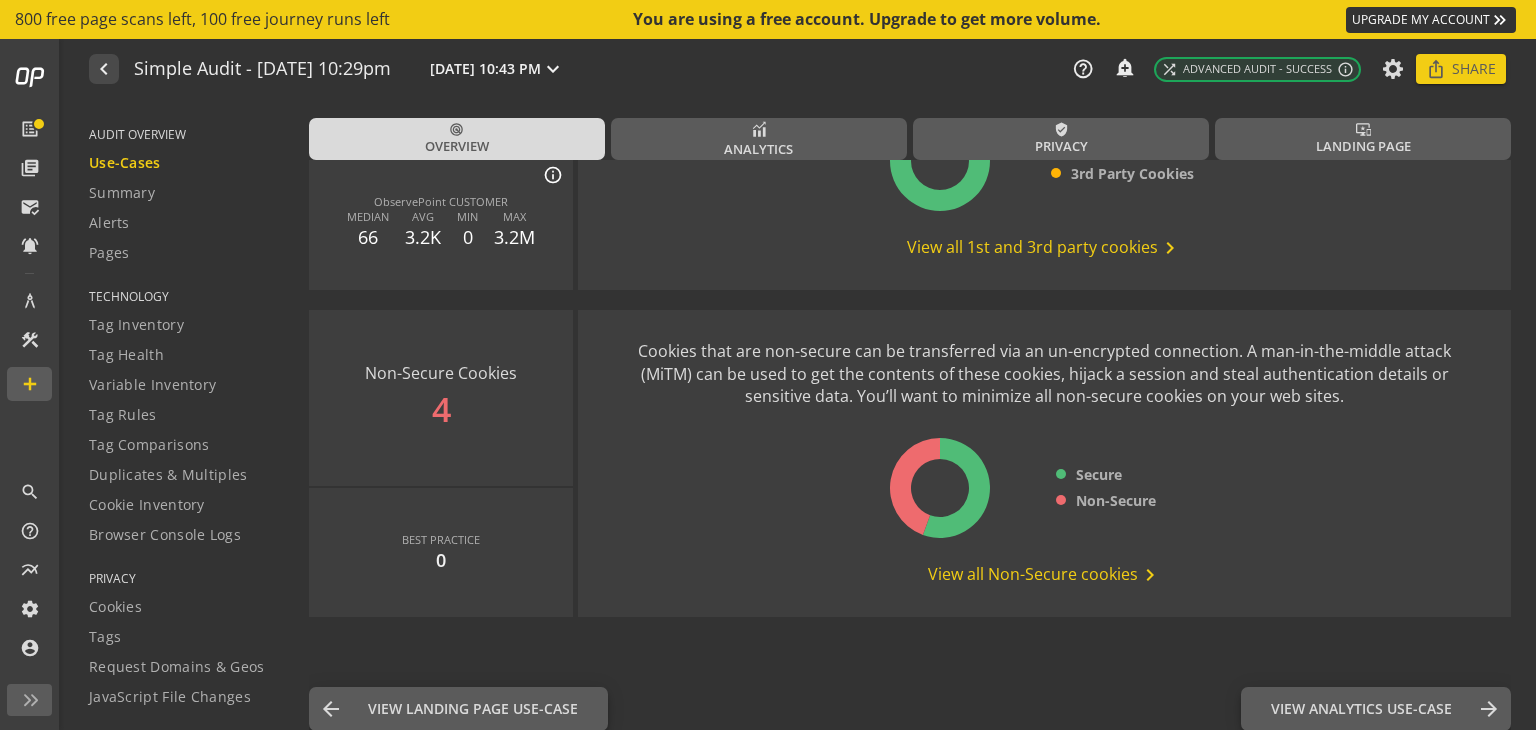 scroll, scrollTop: 2740, scrollLeft: 0, axis: vertical 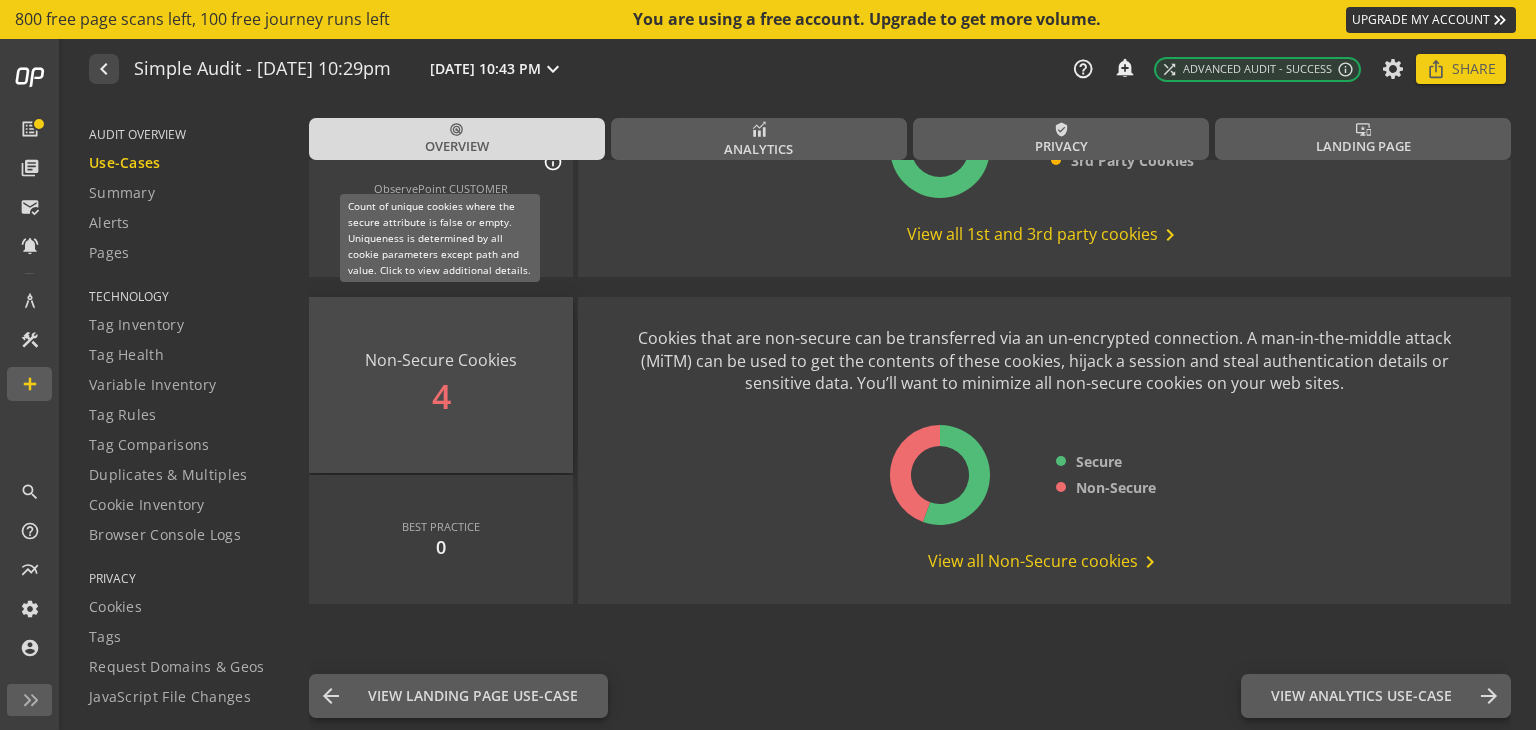 click on "Non-Secure Cookies 4" 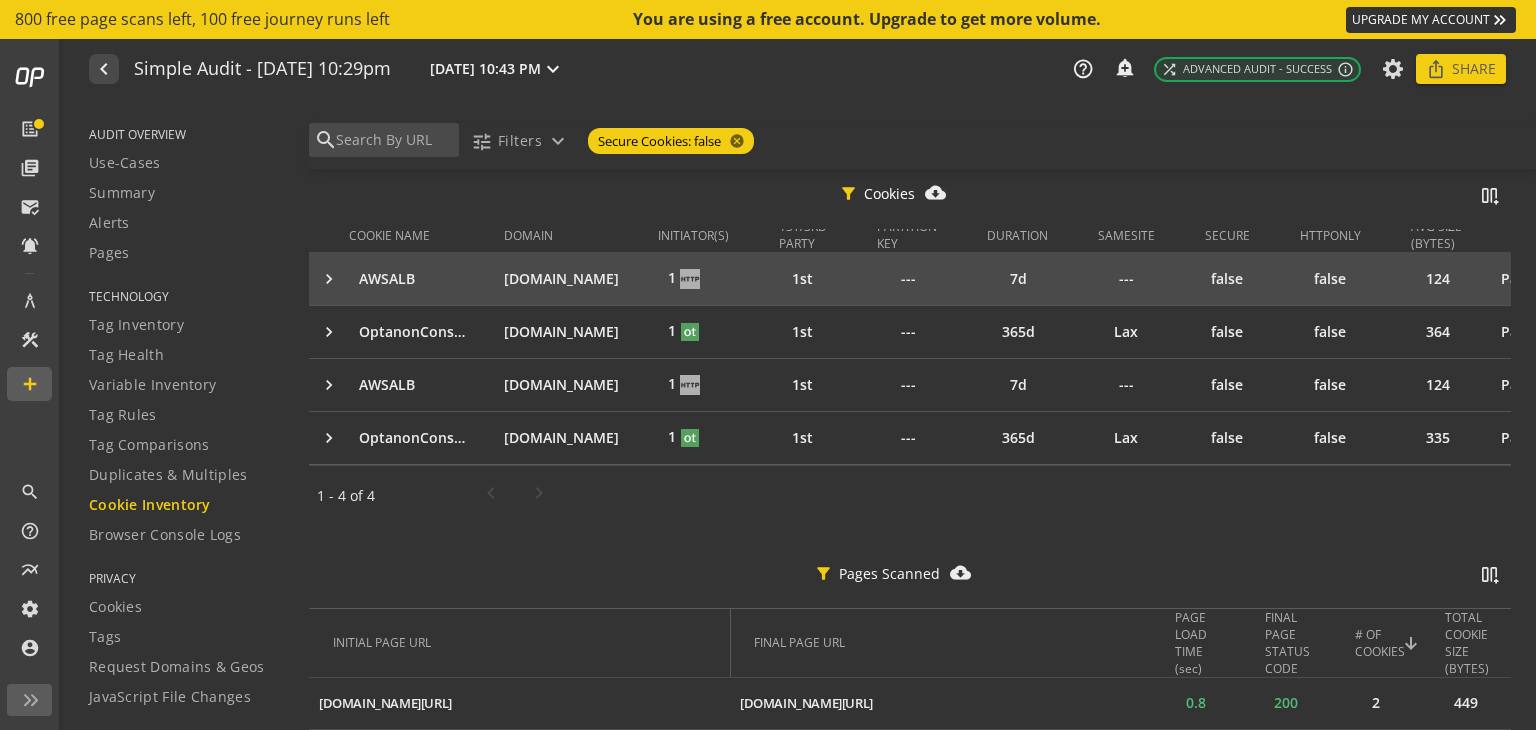 scroll, scrollTop: 198, scrollLeft: 0, axis: vertical 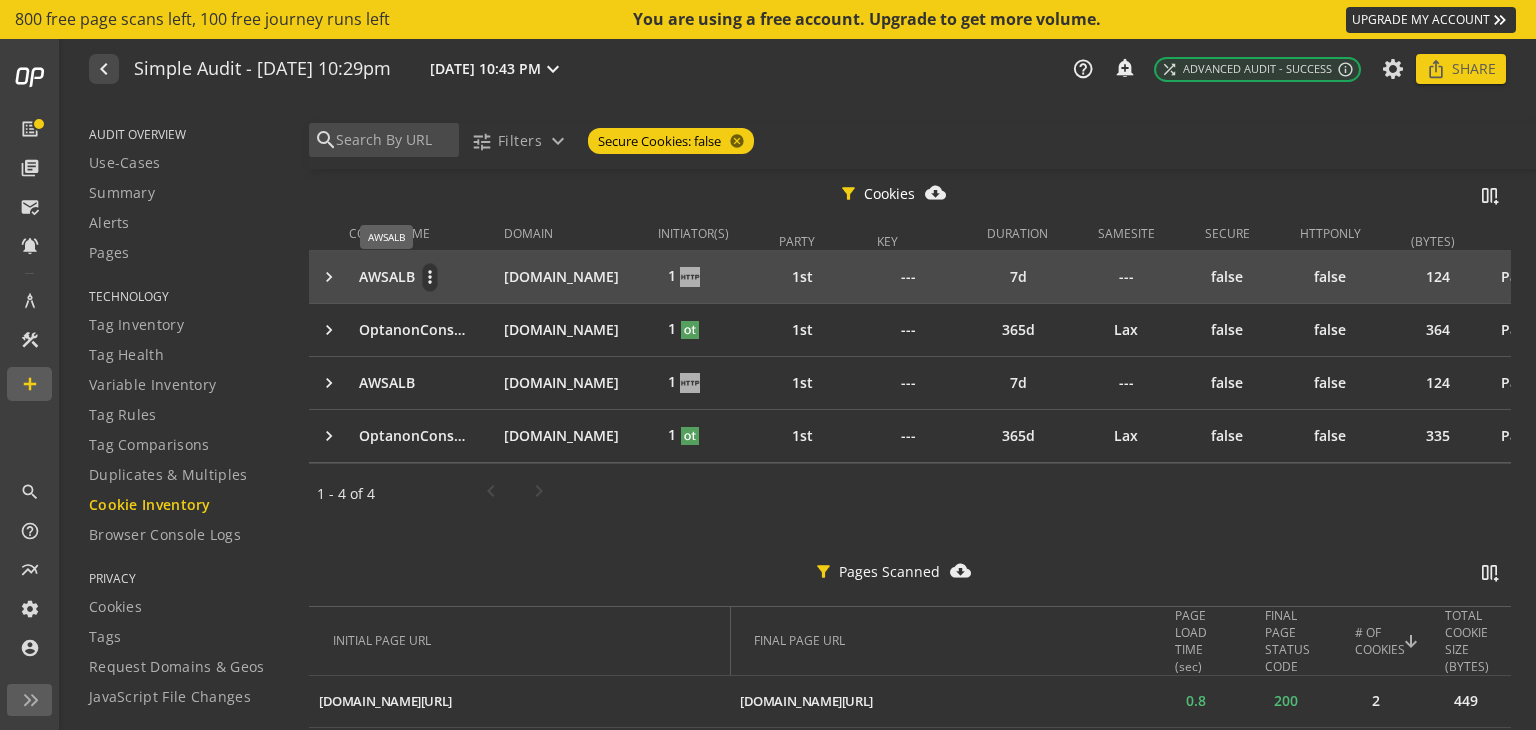 click on "AWSALB" 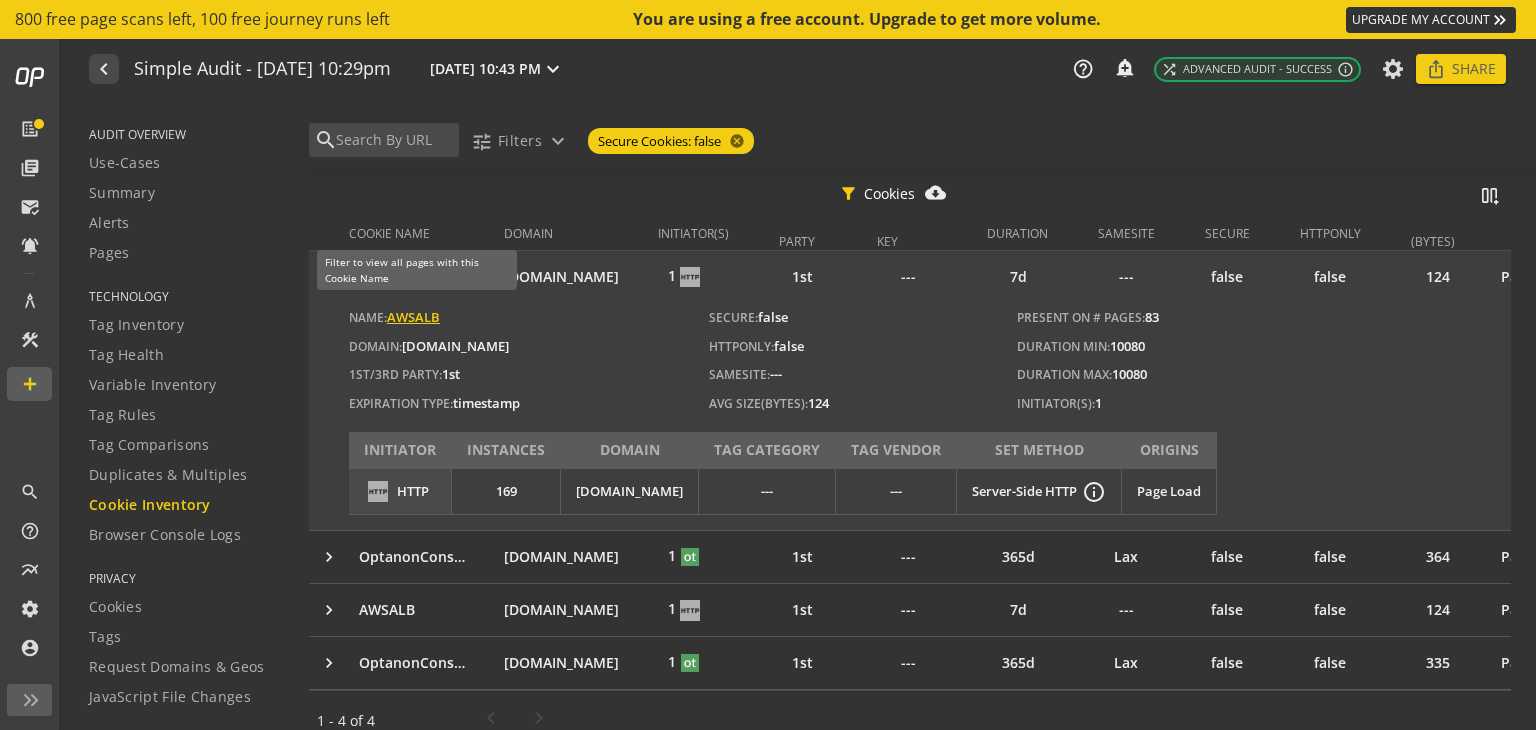 click on "AWSALB" 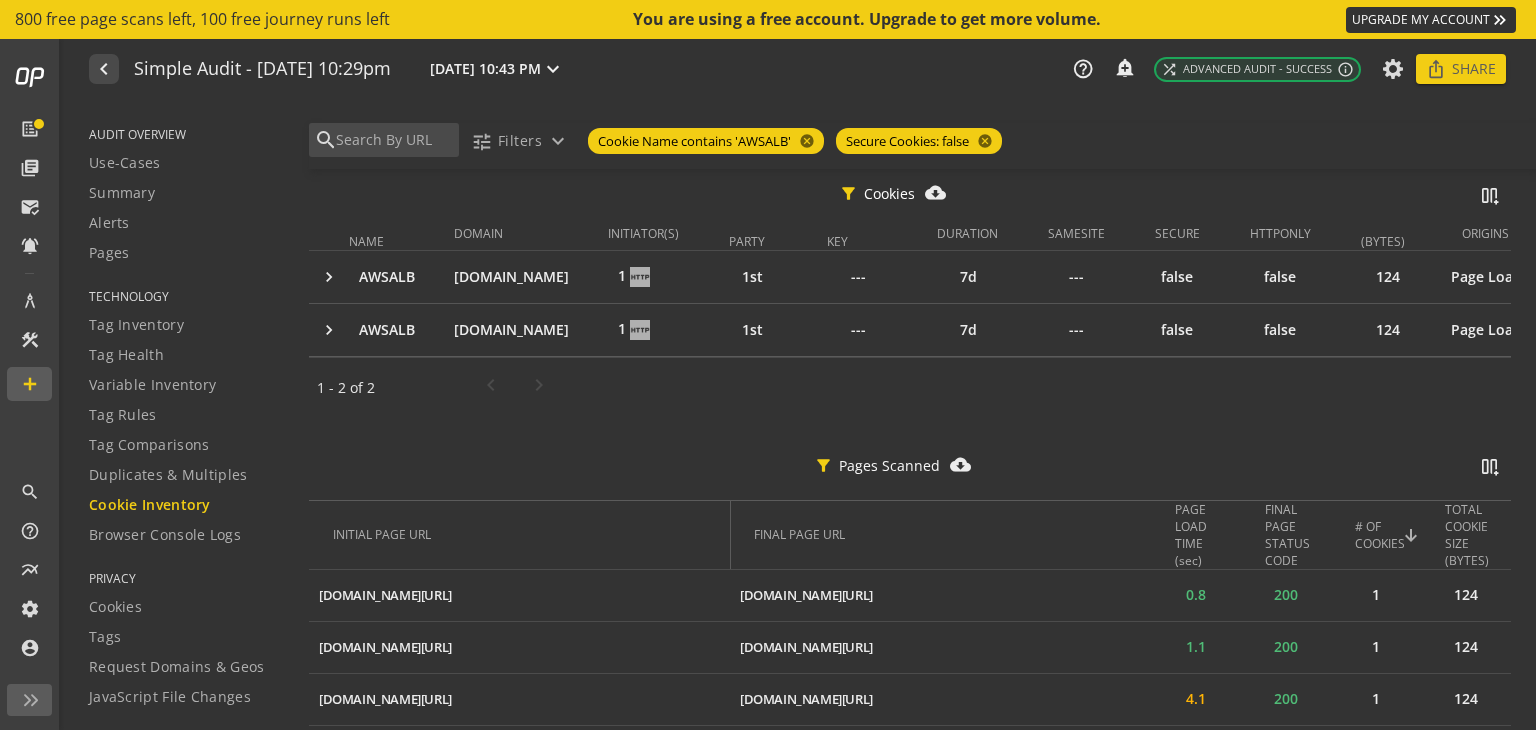 scroll, scrollTop: 0, scrollLeft: 0, axis: both 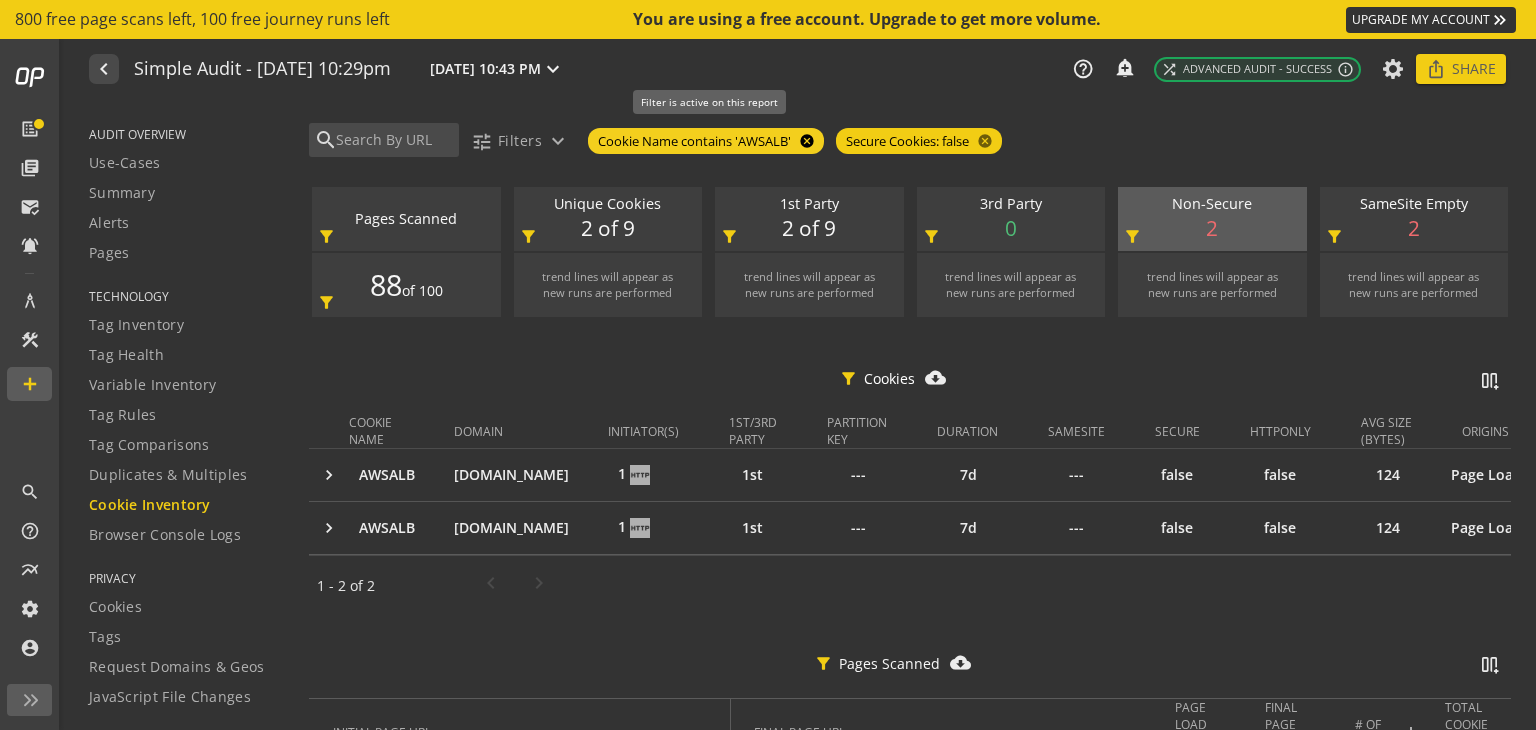 click on "cancel" at bounding box center (805, 141) 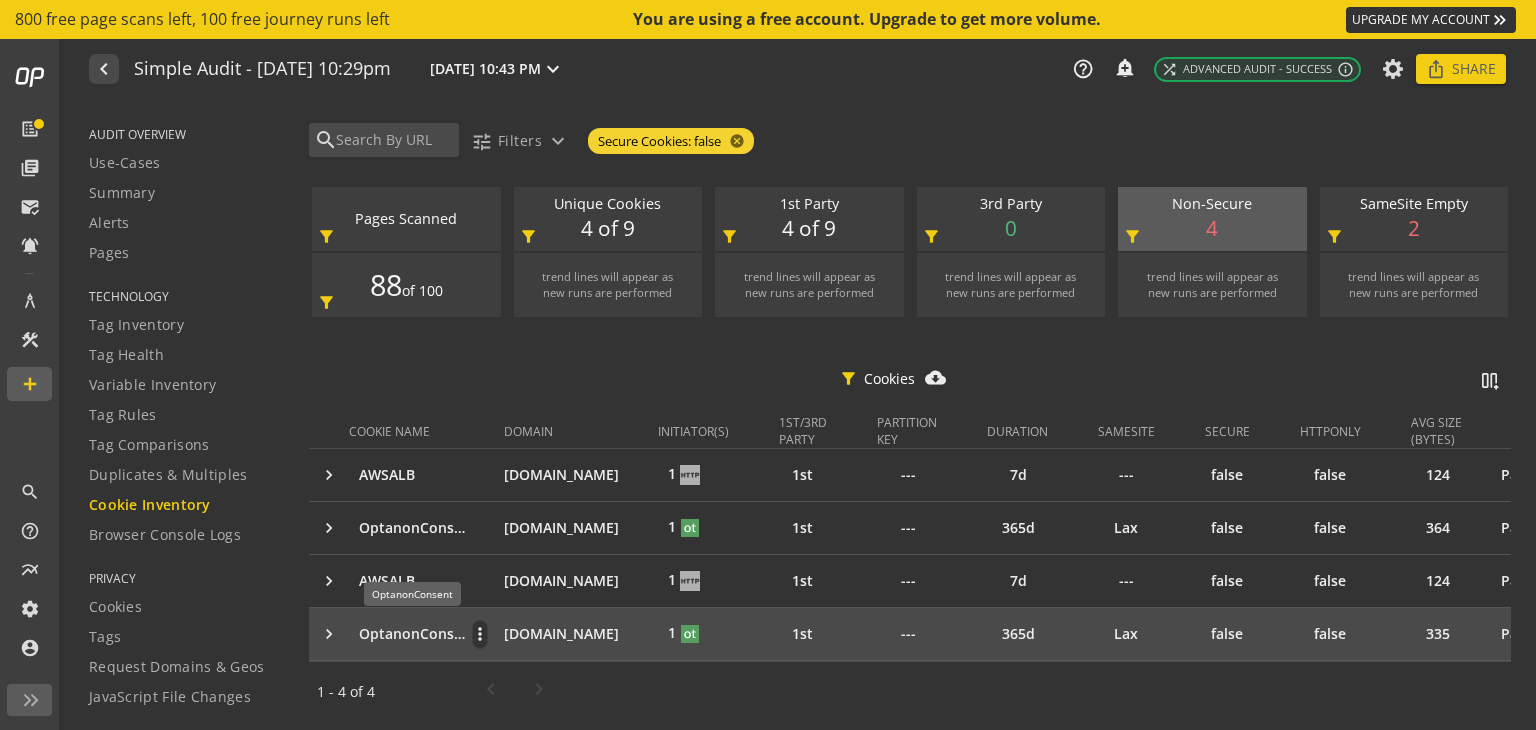 click on "OptanonConsent" 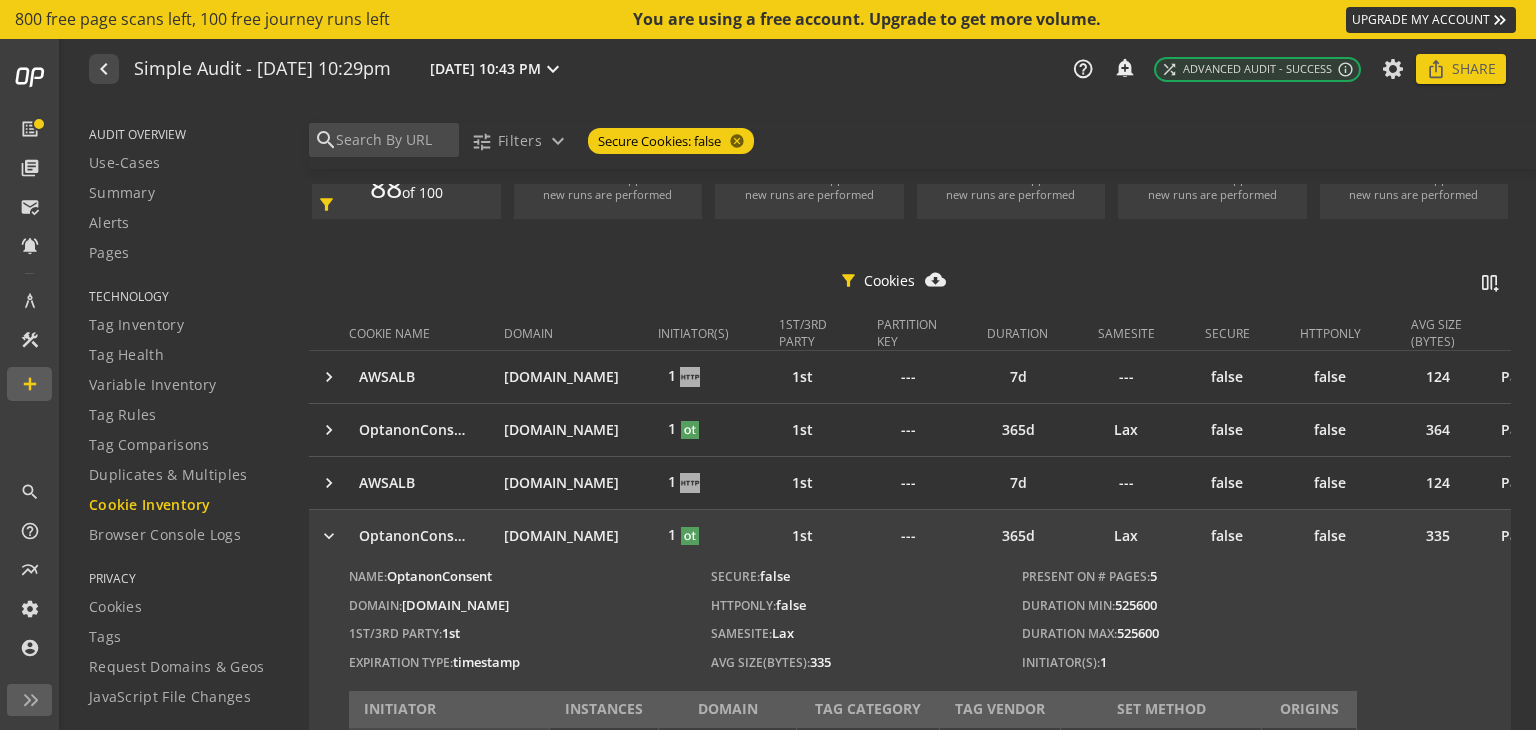 scroll, scrollTop: 99, scrollLeft: 0, axis: vertical 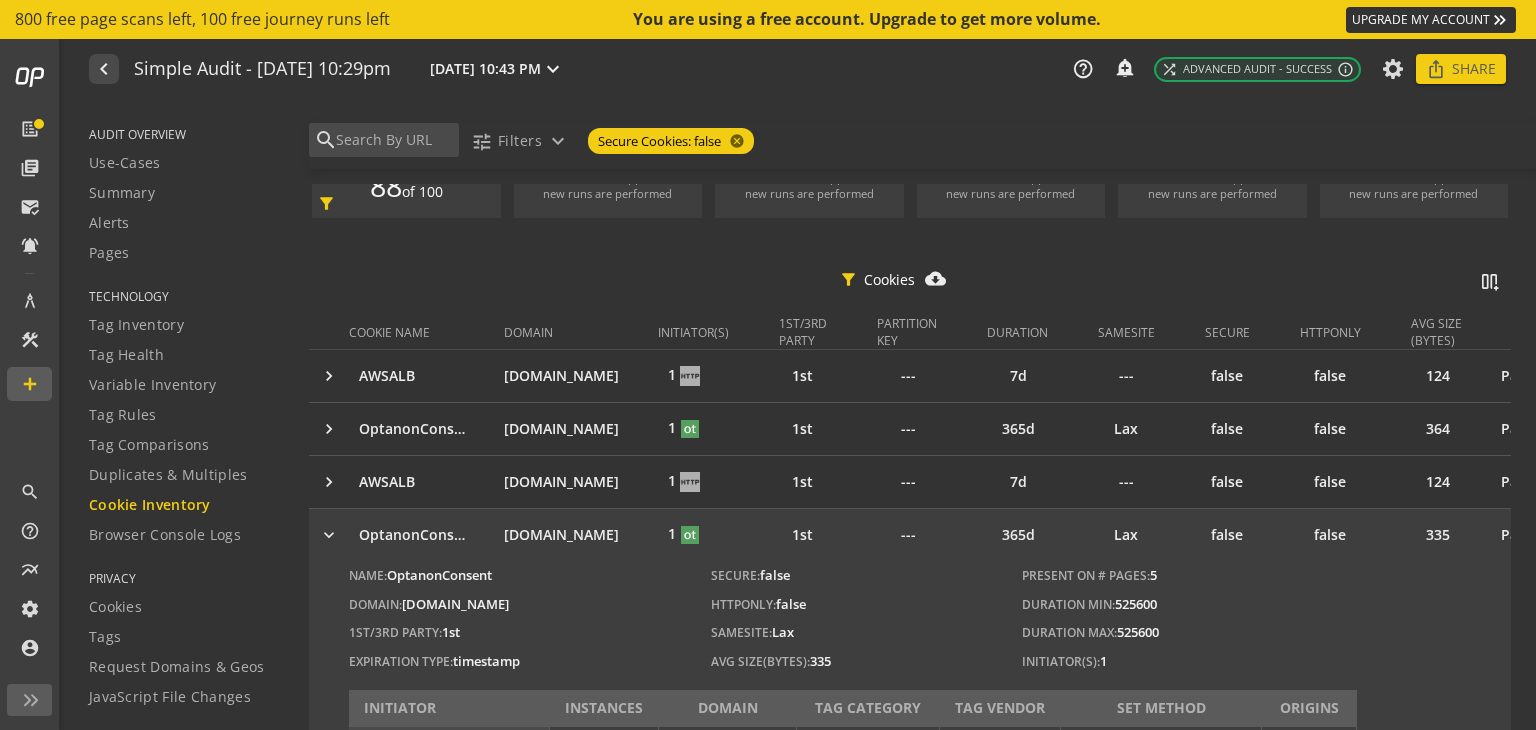 drag, startPoint x: 520, startPoint y: 574, endPoint x: 404, endPoint y: 548, distance: 118.87809 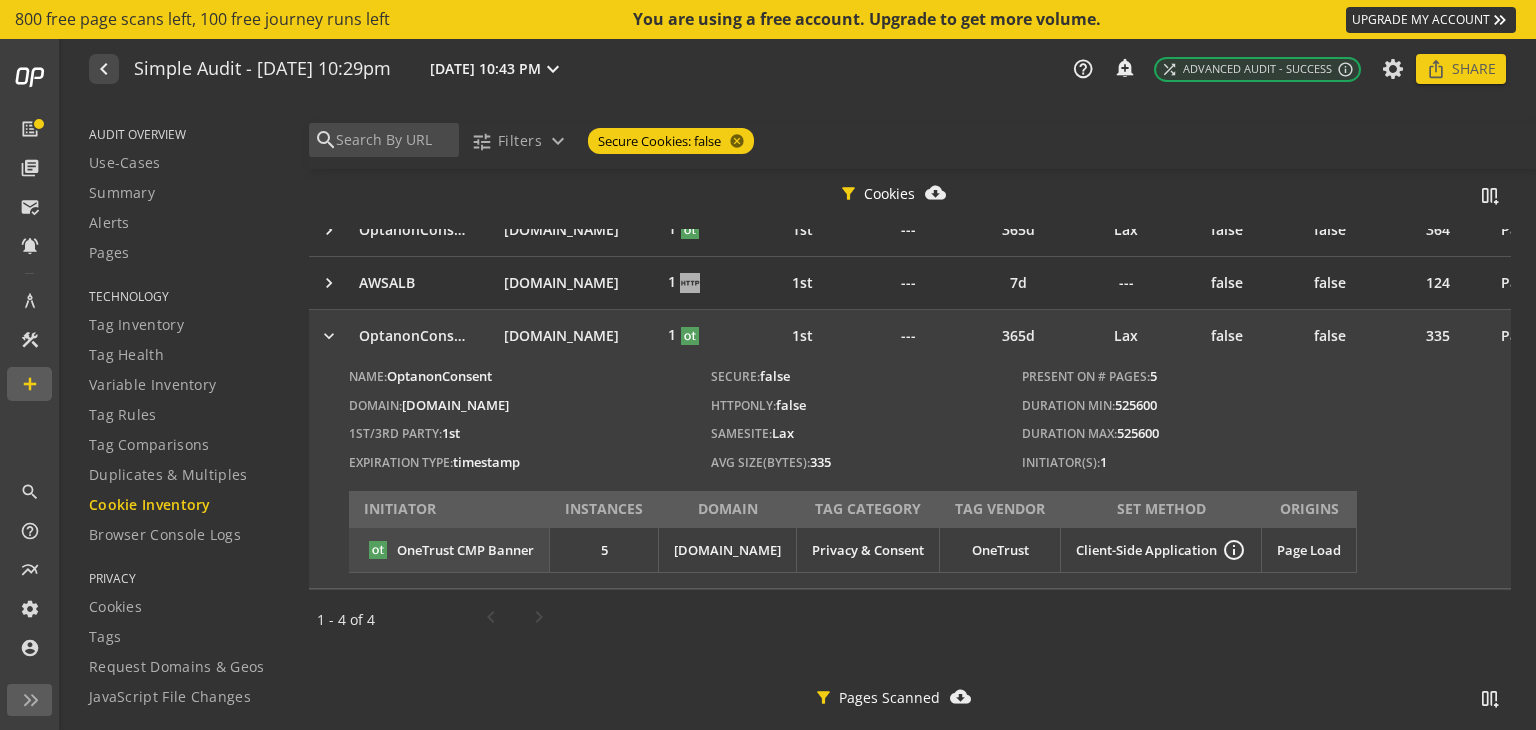 scroll, scrollTop: 299, scrollLeft: 0, axis: vertical 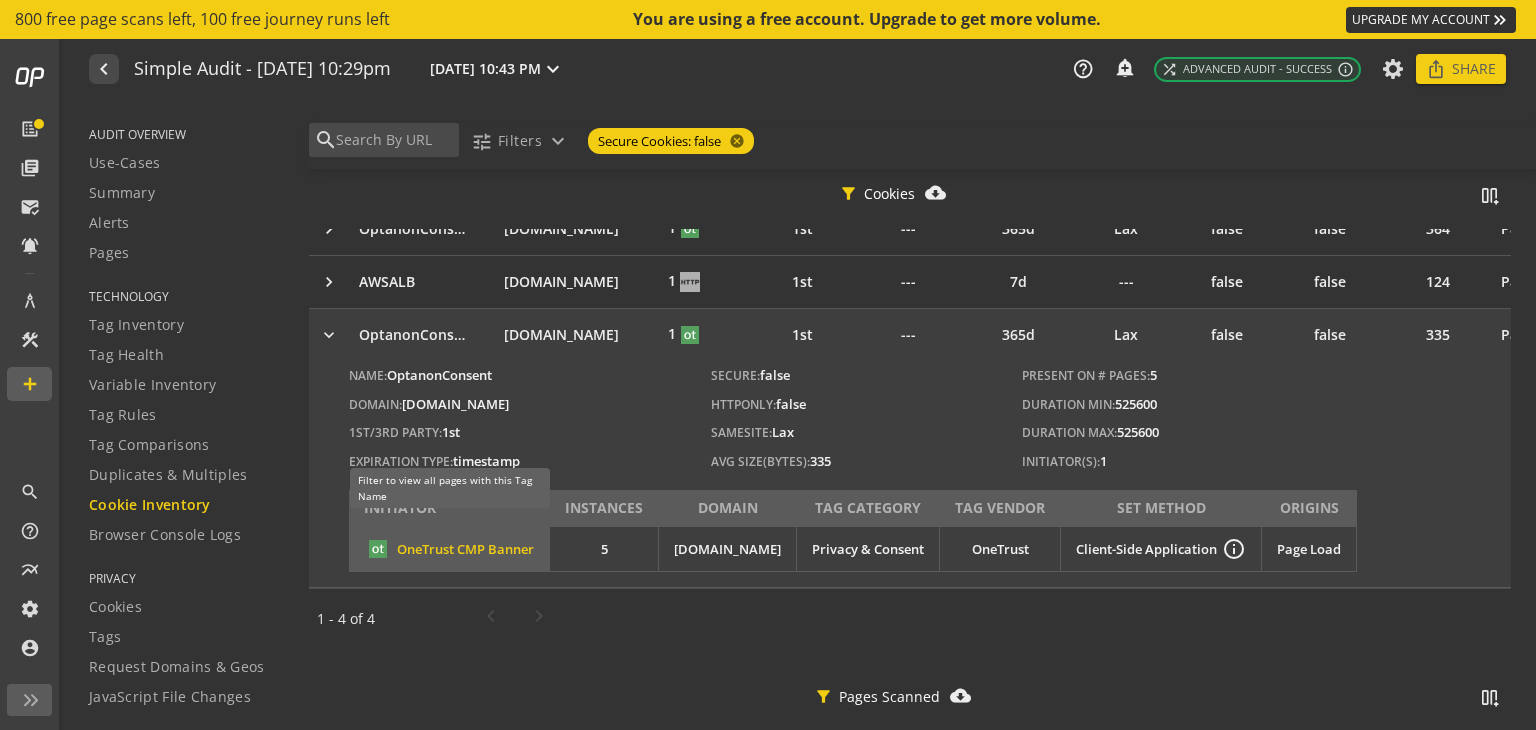 click on "OneTrust CMP Banner" 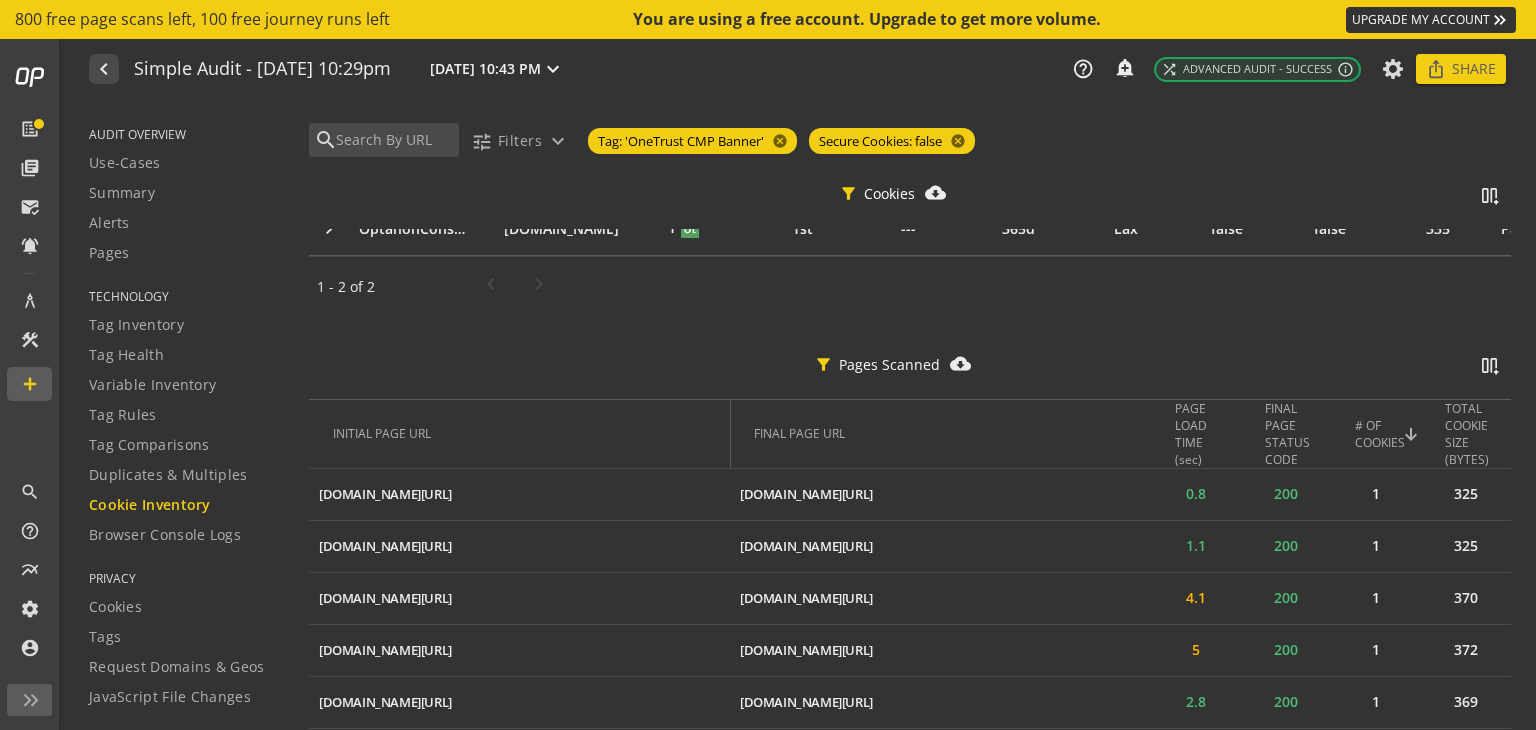 scroll, scrollTop: 0, scrollLeft: 0, axis: both 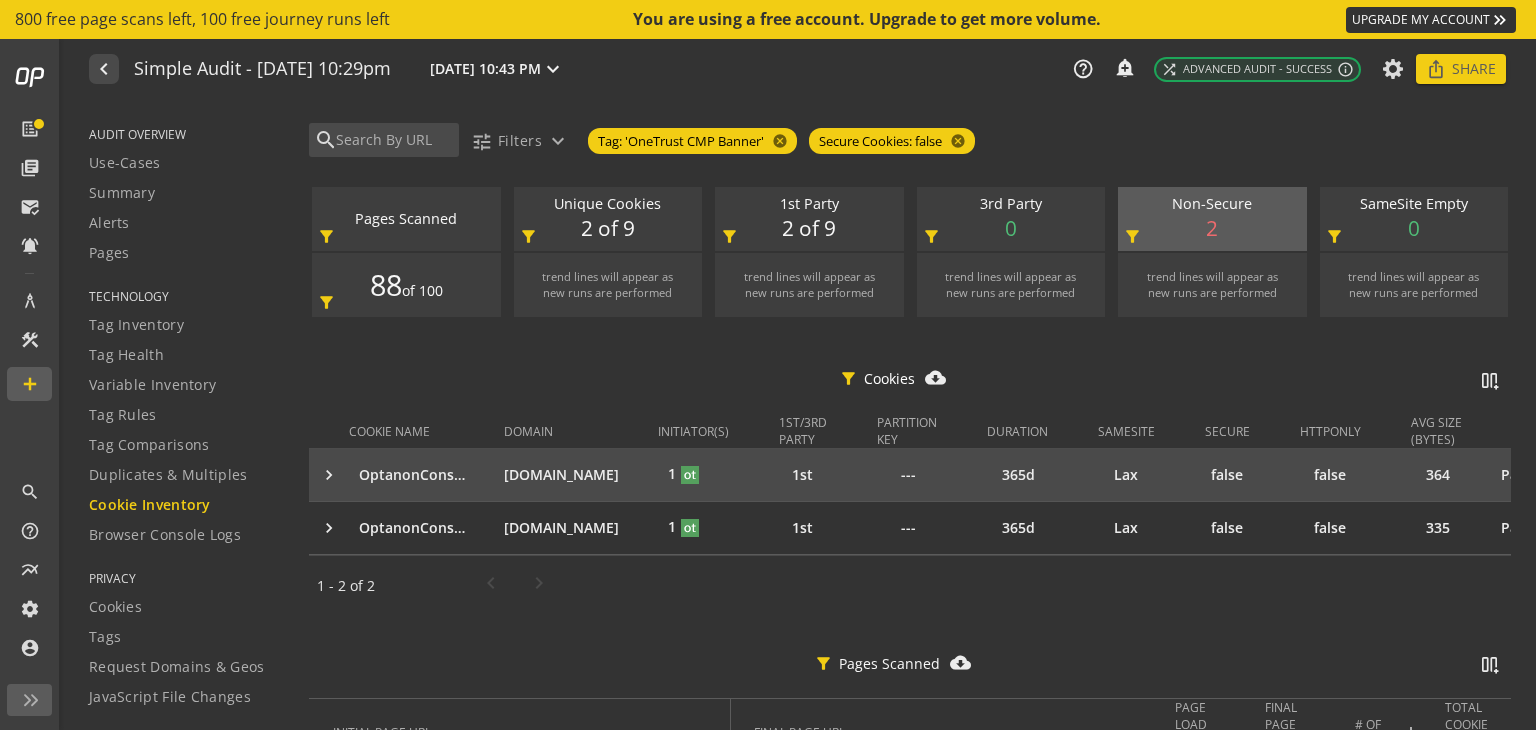 click on "keyboard_arrow_right" 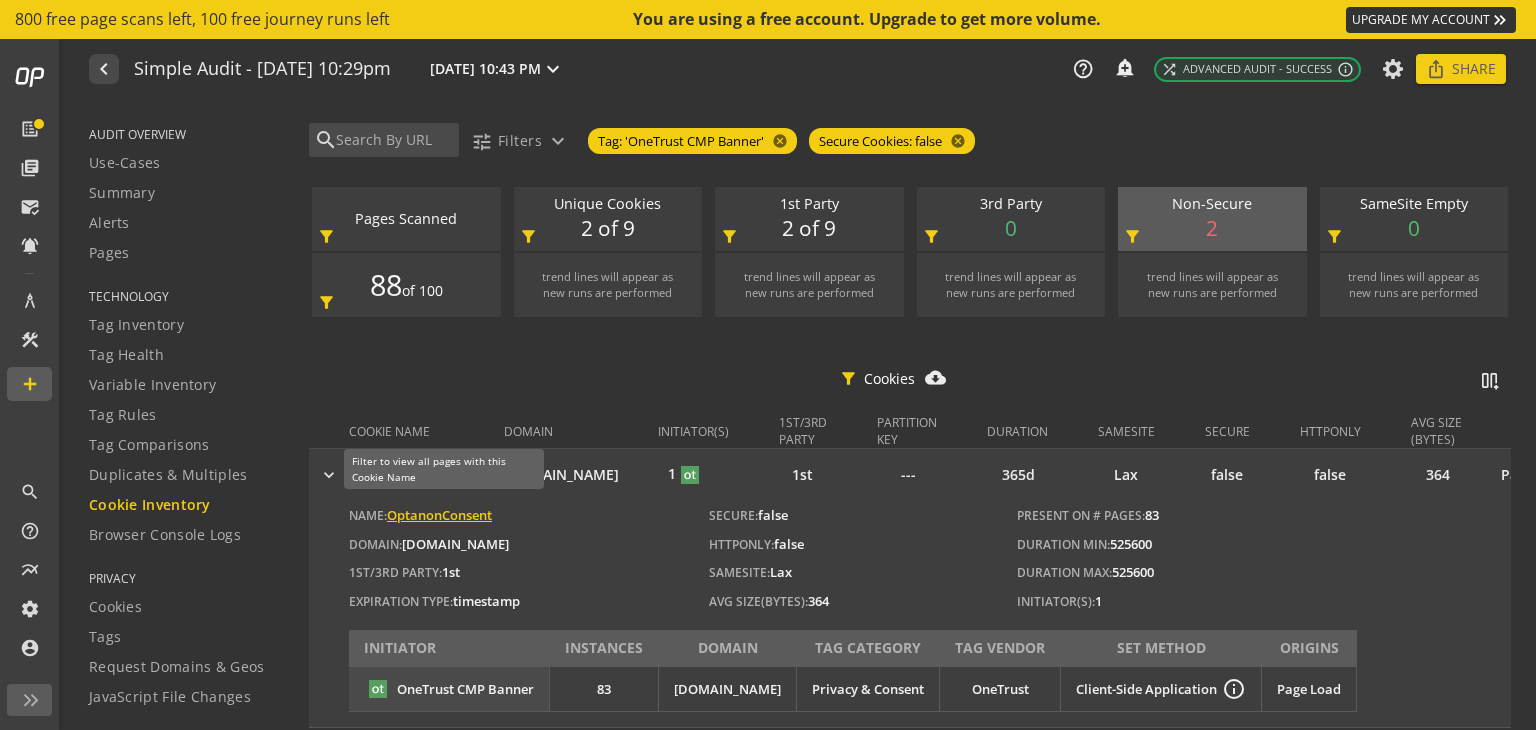 drag, startPoint x: 513, startPoint y: 505, endPoint x: 392, endPoint y: 510, distance: 121.103264 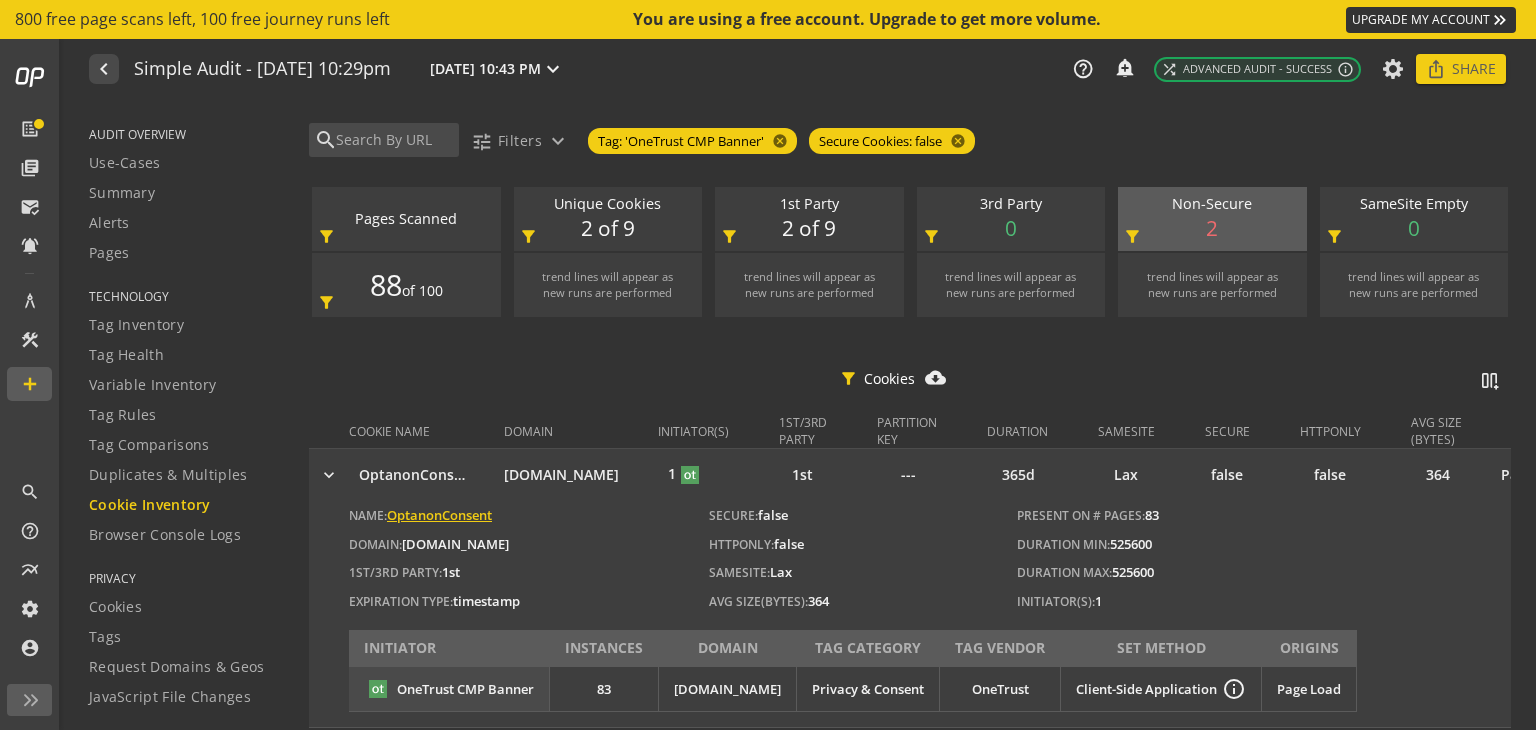 copy on "OptanonConsent" 